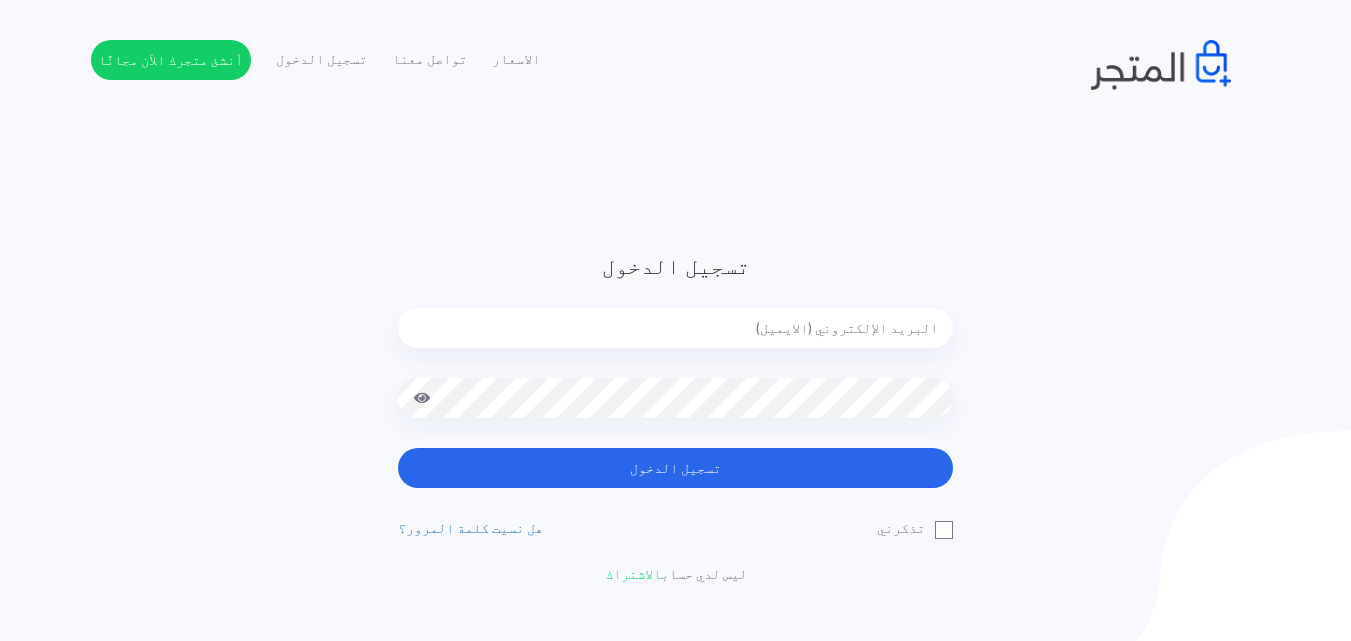 scroll, scrollTop: 0, scrollLeft: 0, axis: both 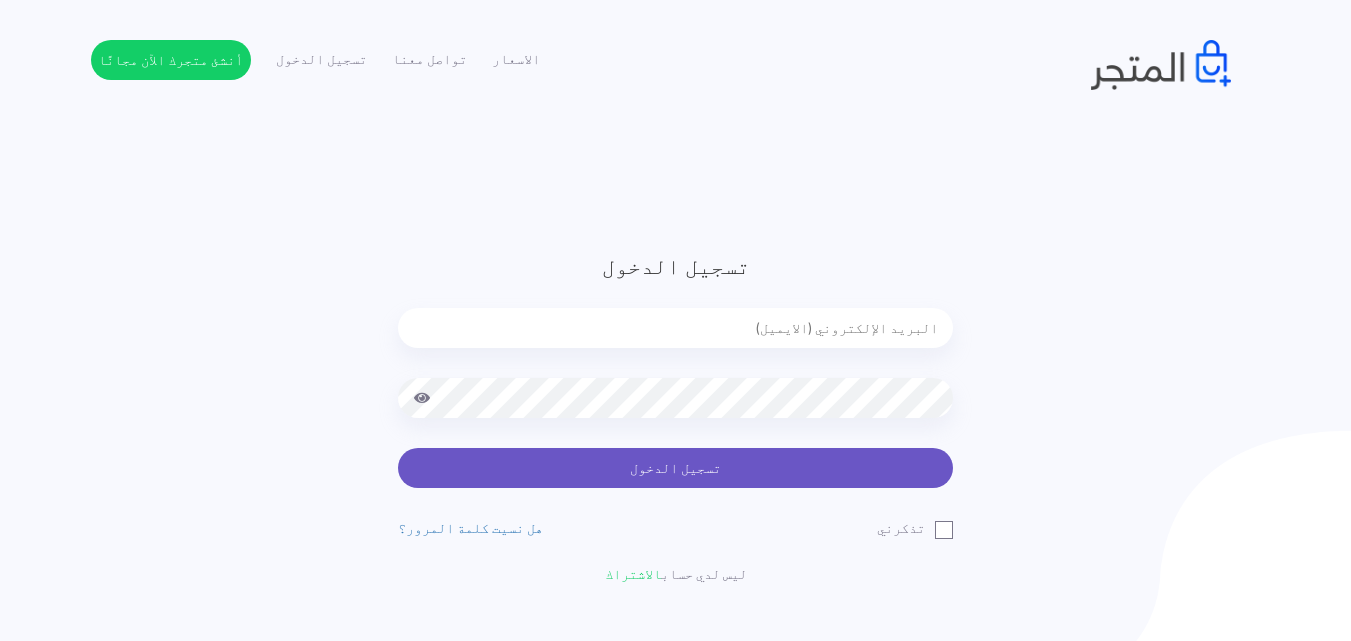type on "[EMAIL_ADDRESS][DOMAIN_NAME]" 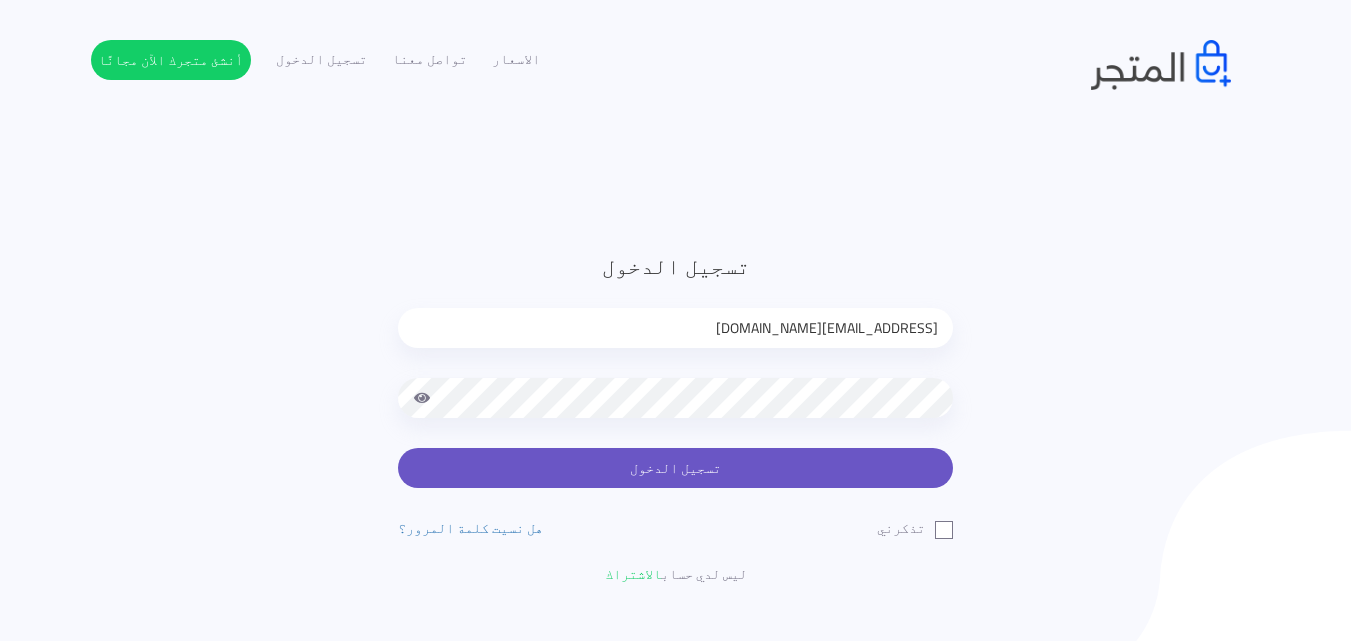click on "تسجيل الدخول" at bounding box center [675, 468] 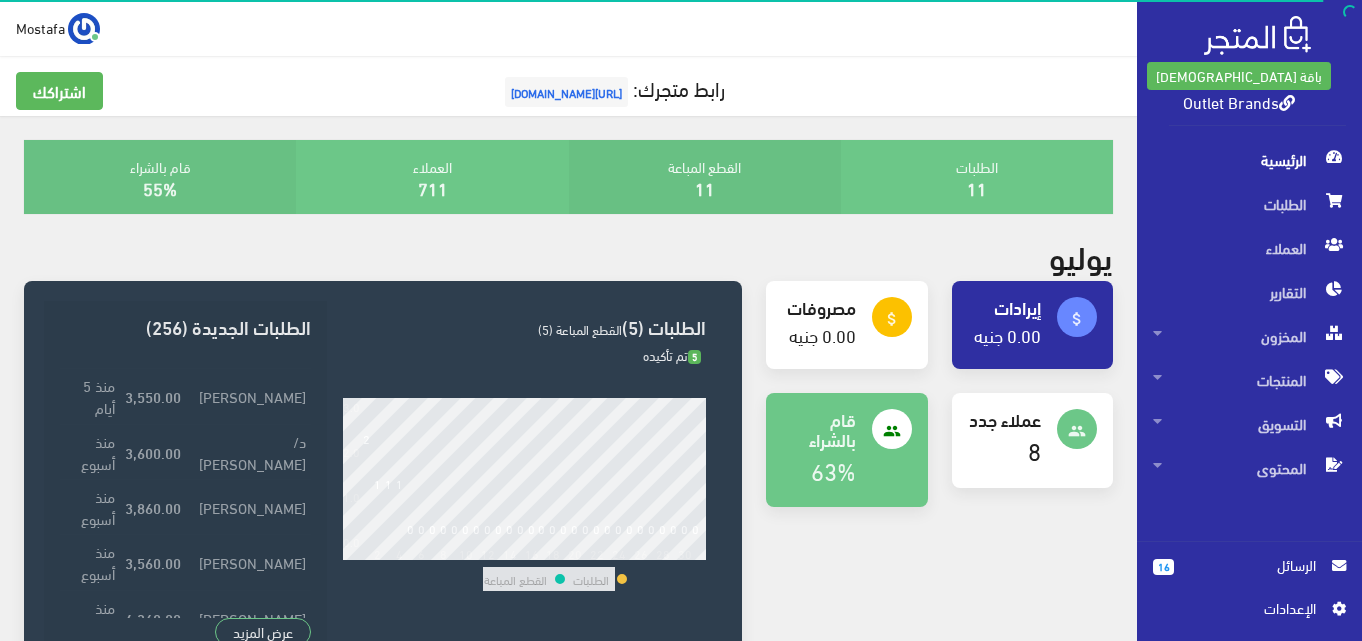 click on "المنتجات" at bounding box center [1249, 380] 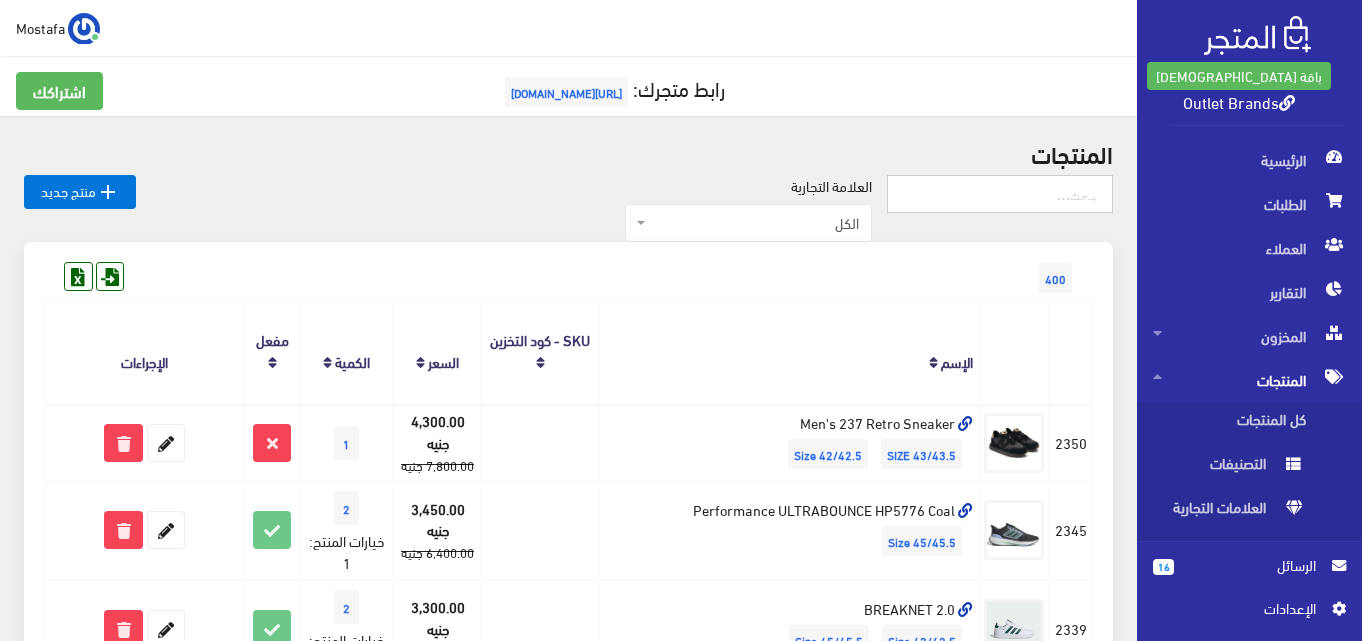 click at bounding box center [1000, 194] 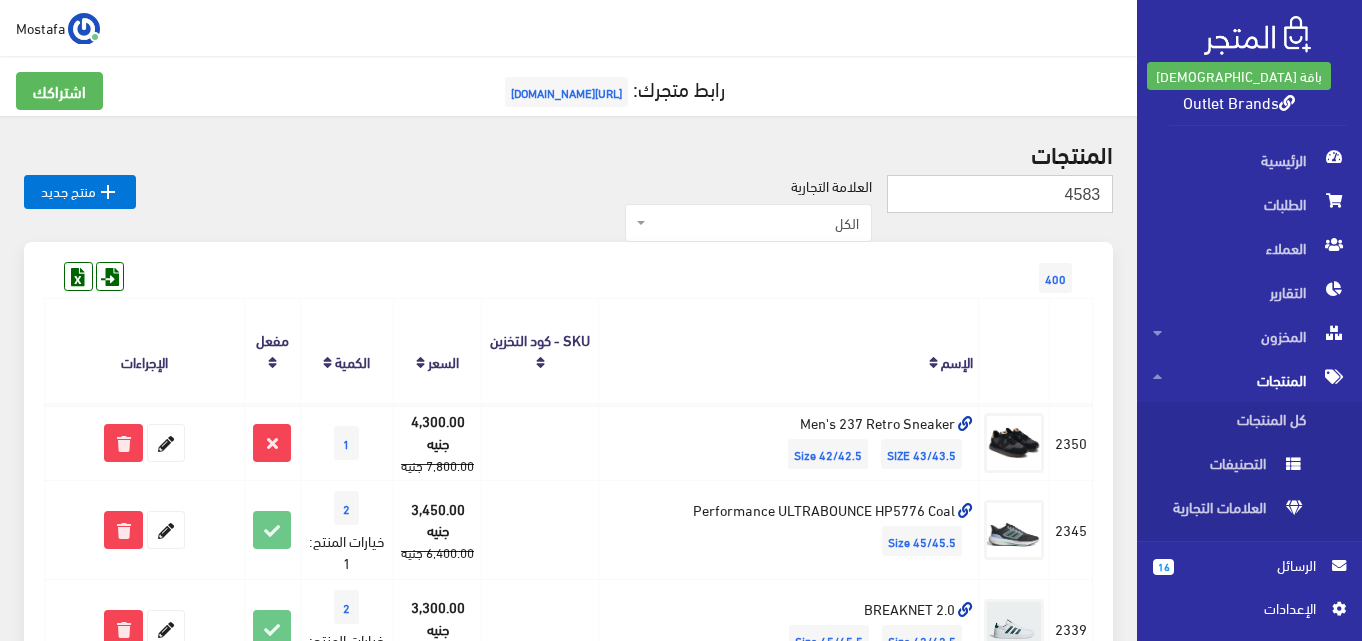 type on "4583" 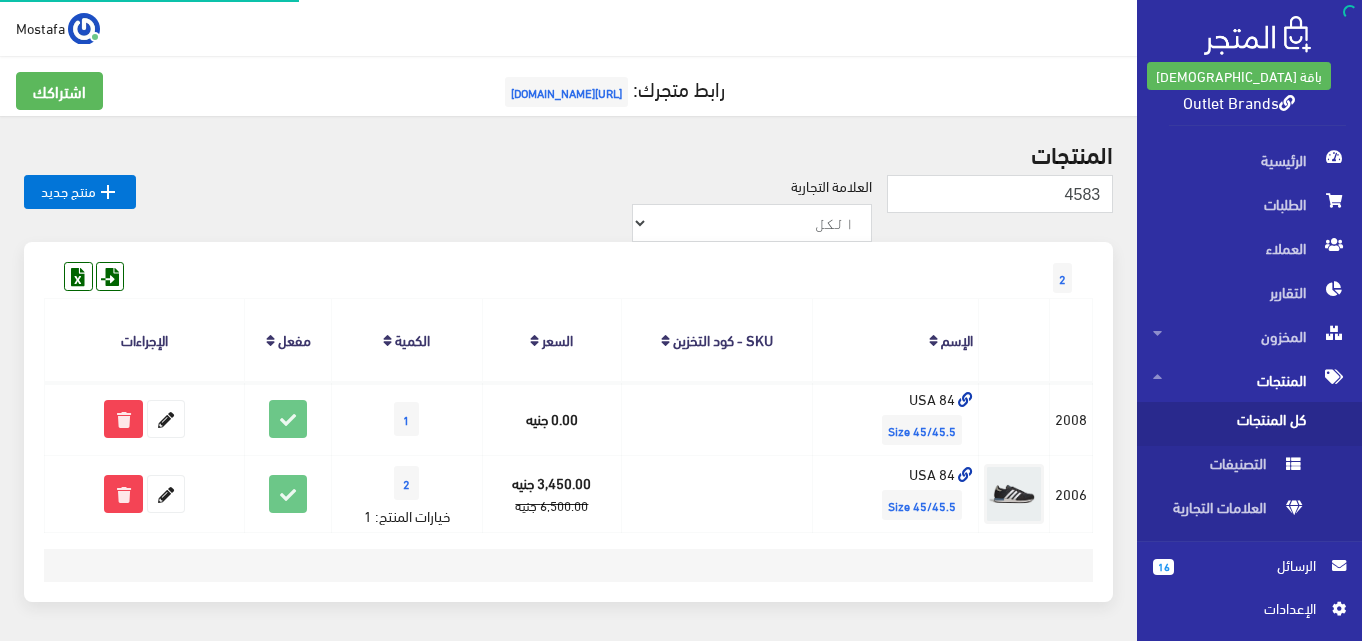 scroll, scrollTop: 0, scrollLeft: 0, axis: both 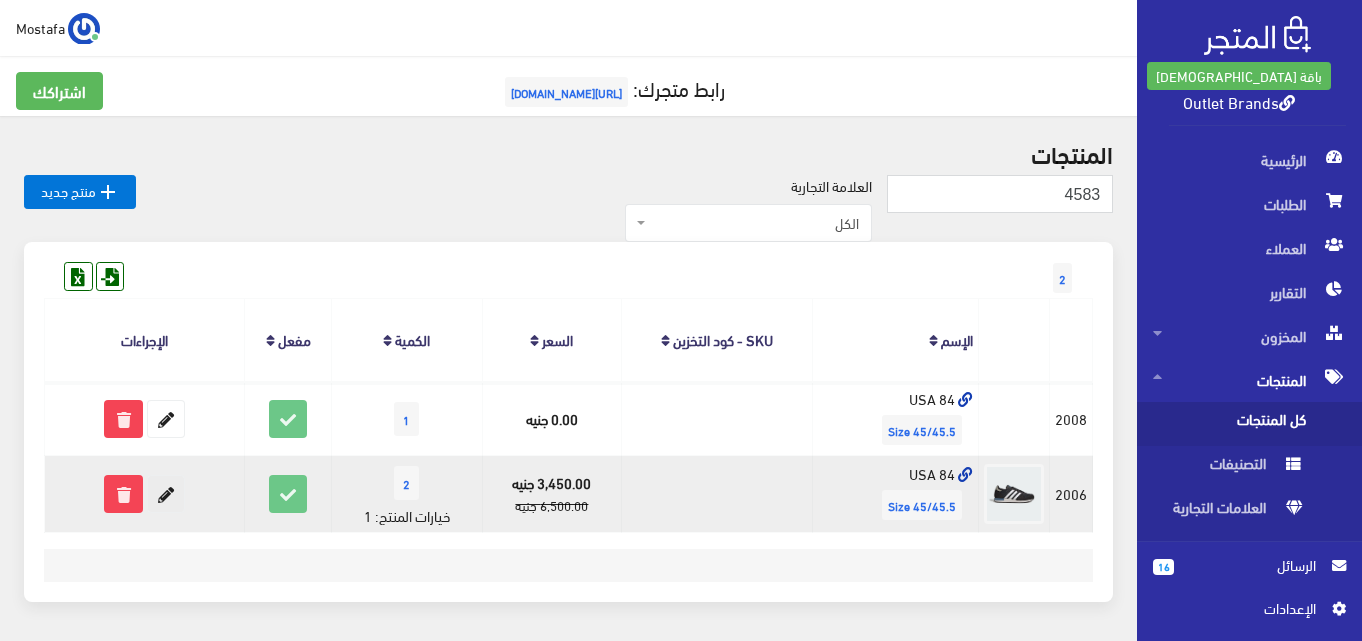click at bounding box center (166, 494) 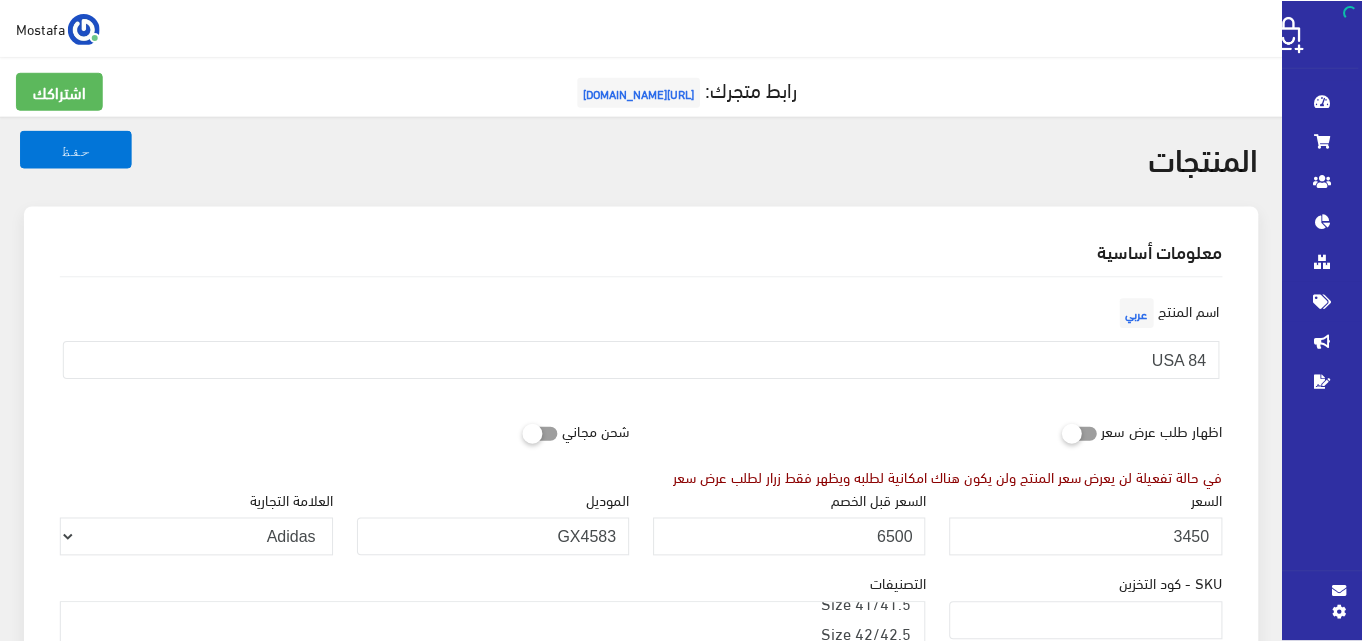 scroll, scrollTop: 0, scrollLeft: 0, axis: both 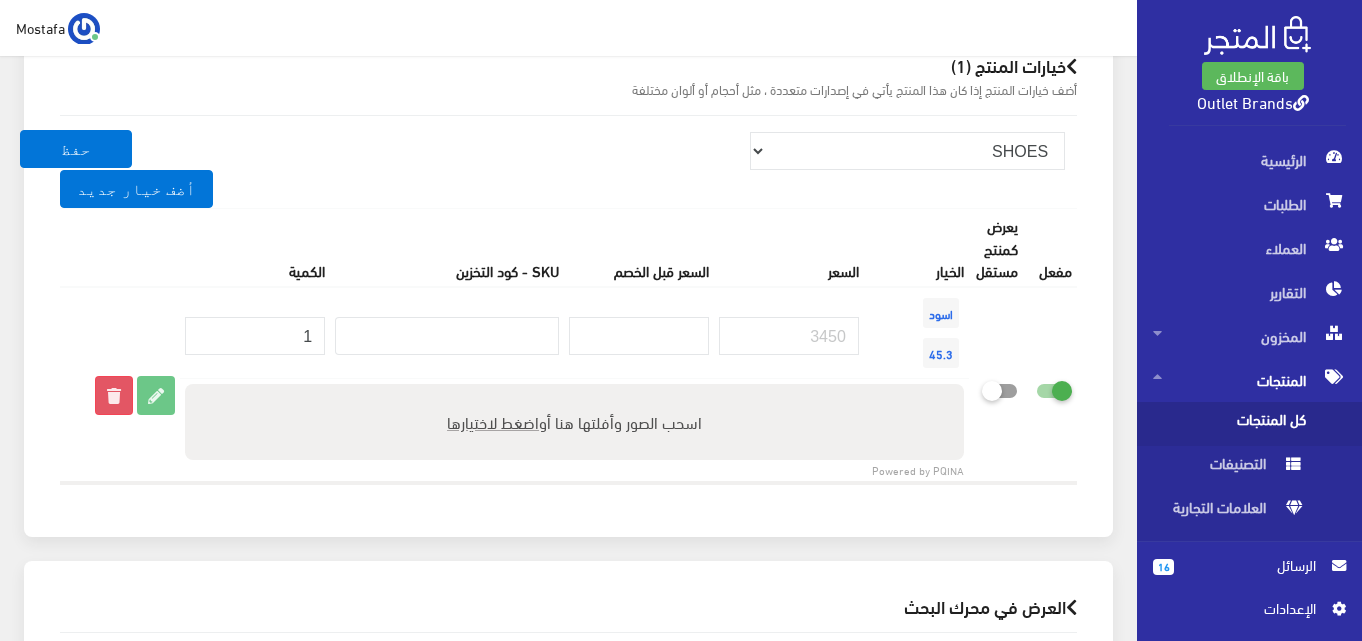 click at bounding box center (114, 395) 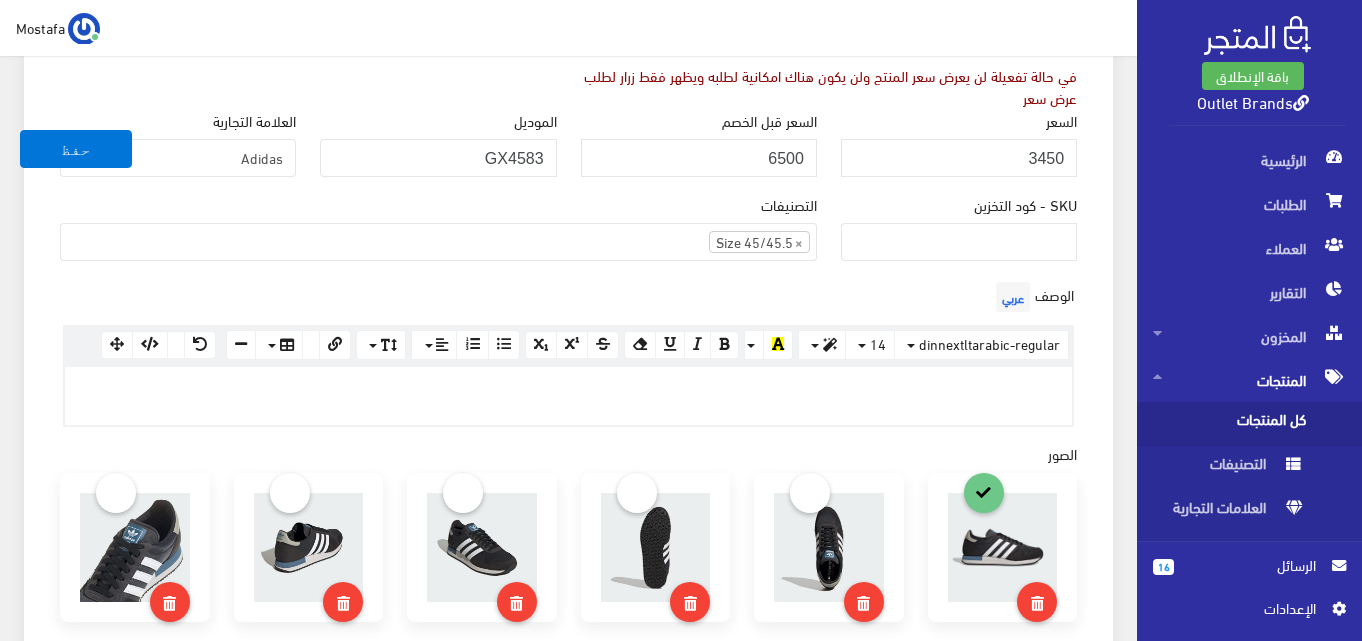 scroll, scrollTop: 400, scrollLeft: 0, axis: vertical 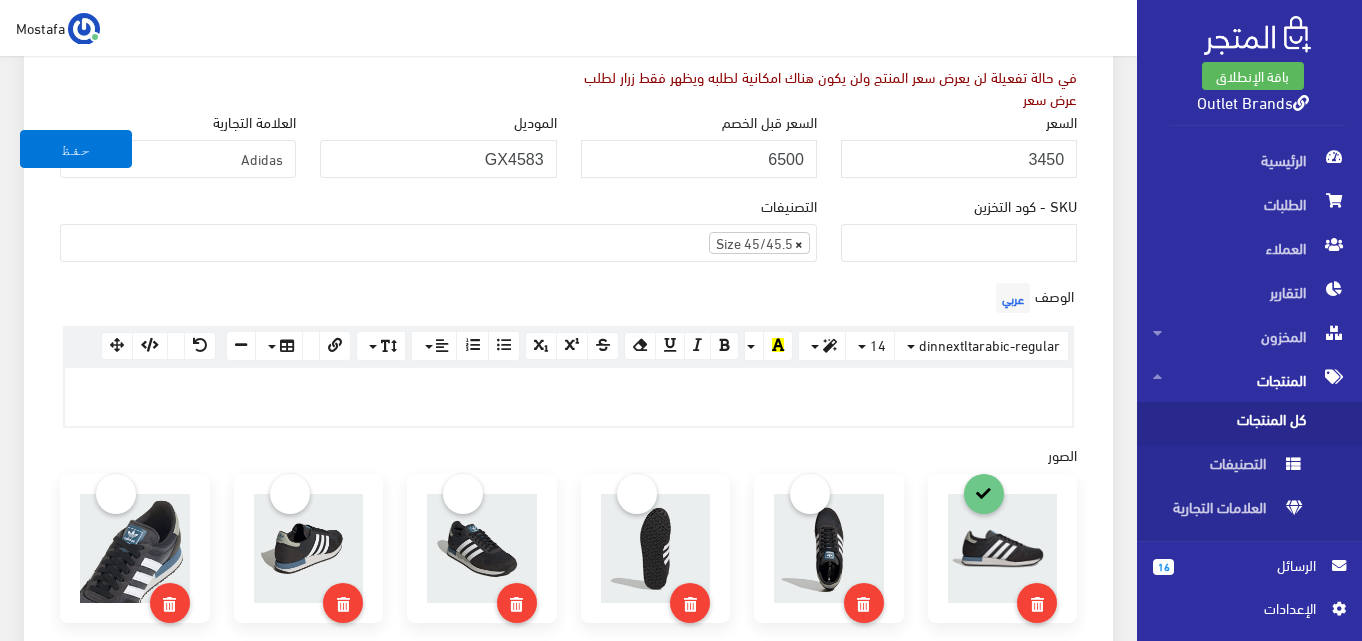 click on "×" at bounding box center (799, 243) 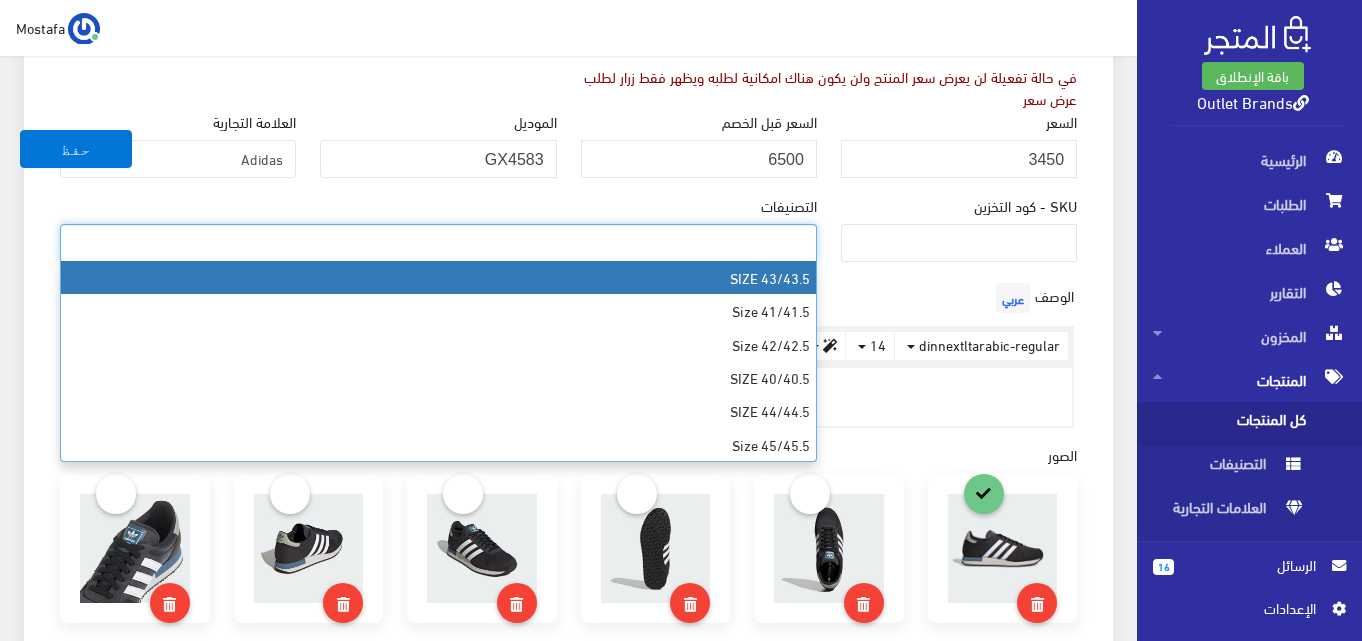 scroll, scrollTop: 120, scrollLeft: 0, axis: vertical 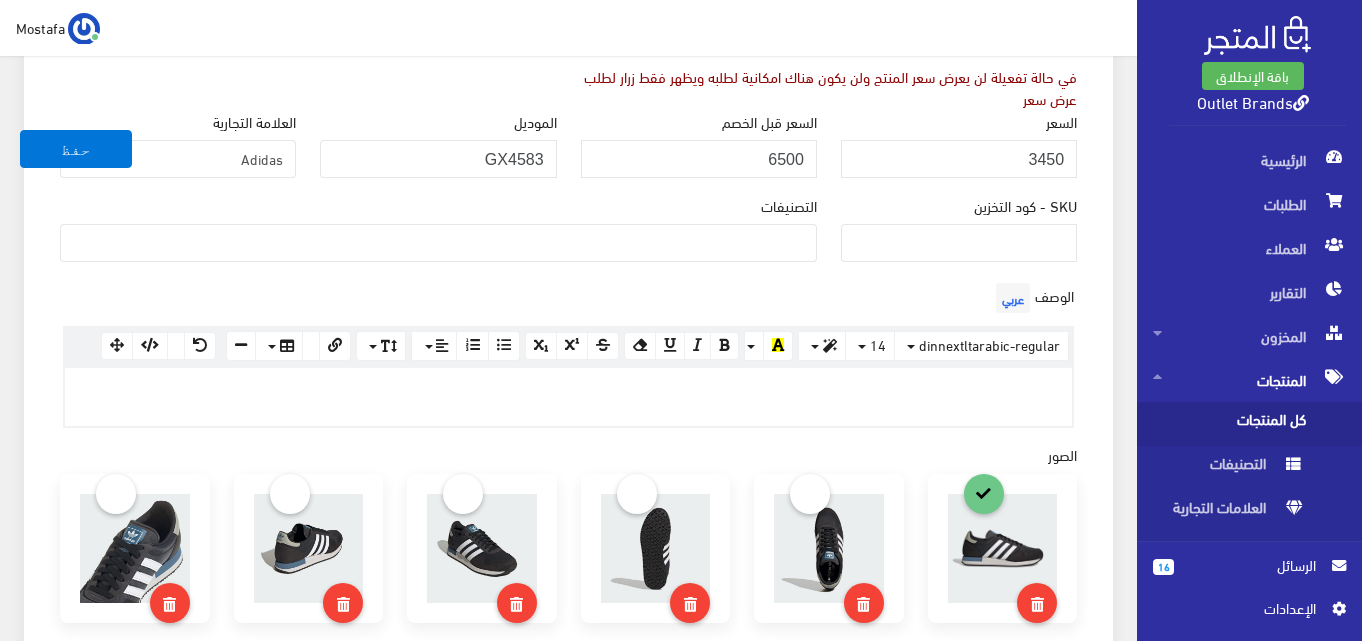 click on "الوصف  عربي
<p><br></p> × Insert Image Select from files Image URL Insert Image × Insert Link Text to display To what URL should this link go? http://  Open in new window Insert Link Close Keyboard shortcuts Action Ctrl + Z Undo Ctrl + Shift + Z Redo Ctrl + ] Indent Ctrl + [ Outdent Ctrl + ENTER Insert Horizontal Rule Text formatting Ctrl + B Bold Ctrl + I Italic Ctrl + U Underline Ctrl + \ Remove Font Style Document Style Ctrl + NUM0 Normal Ctrl + NUM1 Header 1 Ctrl + NUM2 Header 2 Ctrl + NUM3 Header 3 Ctrl + NUM4 Header 4 Ctrl + NUM5 Header 5 Ctrl + NUM6 Header 6 Paragraph formatting Ctrl + Shift + L Align left Ctrl + Shift + E Align center Ctrl + Shift + R Align right Ctrl + Shift + J Justify full Ctrl + Shift + NUM7 Ordered list Ctrl + Shift + NUM8 Unordered list Summernote 0.6.16  ·  Project  ·  Issues dinnextltarabic-regular    Arial  Arial Black  Comic Sans MS  Courier New  Helvetica  Impact  Tahoma  Times New Roman  Verdana 14    8  9  10  11  12  14" at bounding box center (568, 353) 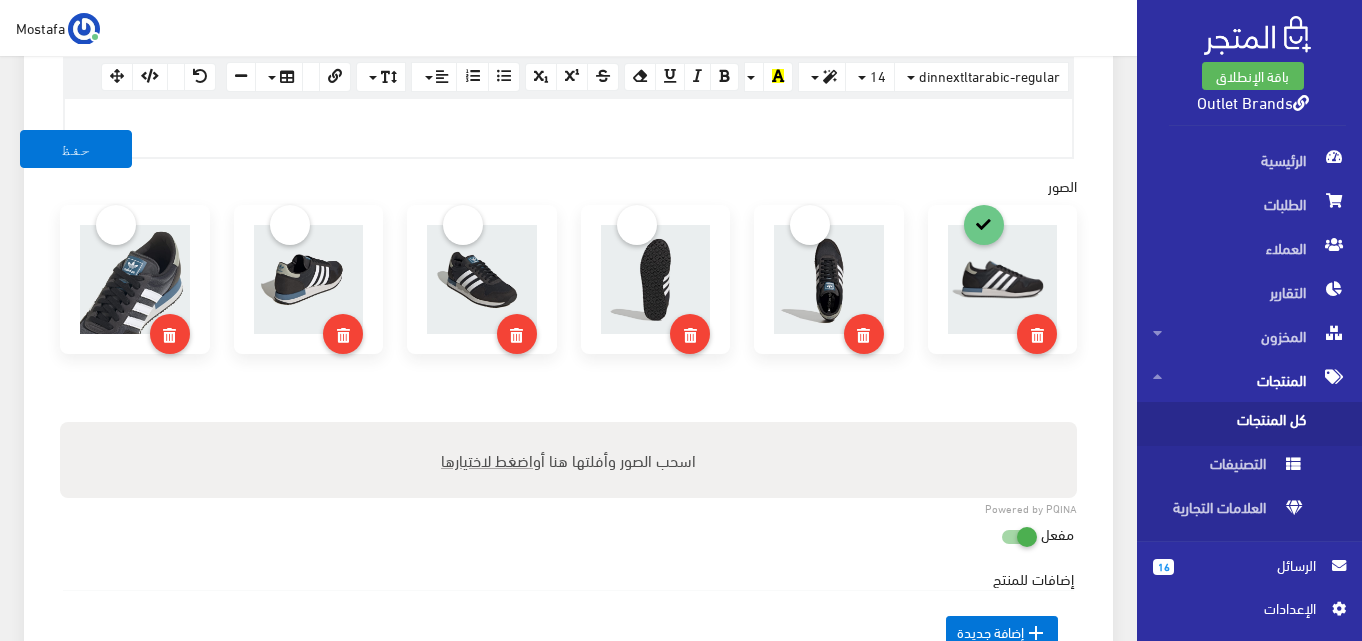 scroll, scrollTop: 680, scrollLeft: 0, axis: vertical 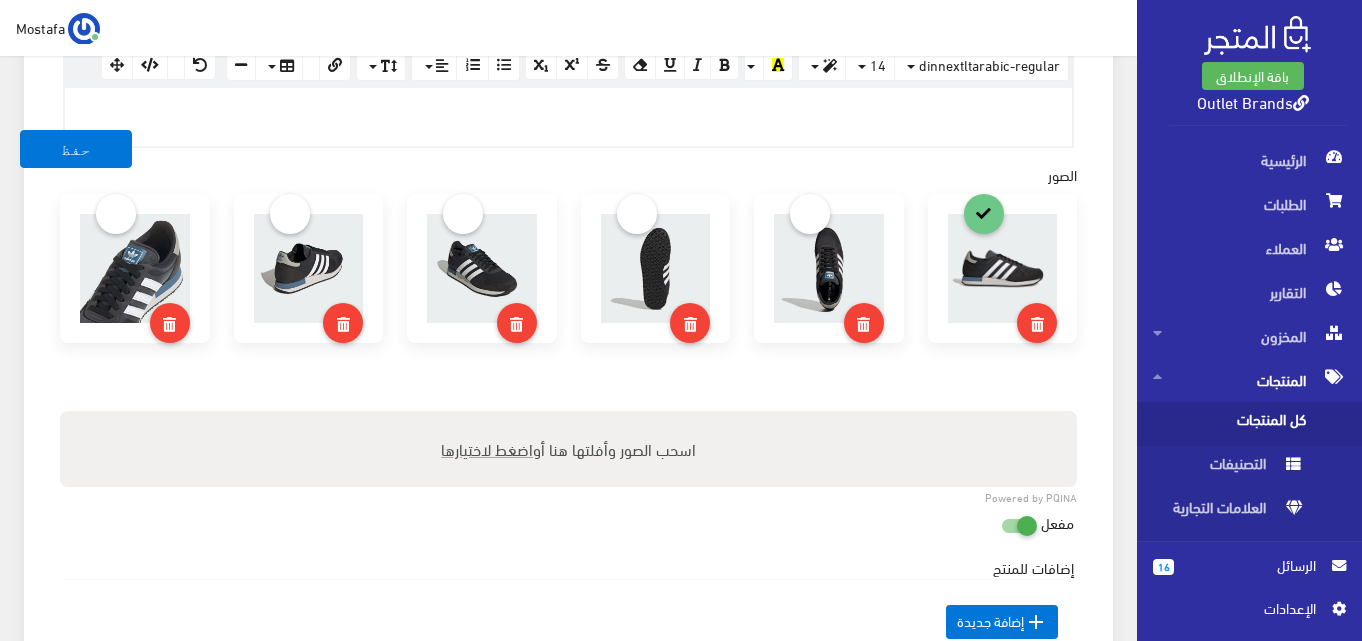 click at bounding box center [1001, 525] 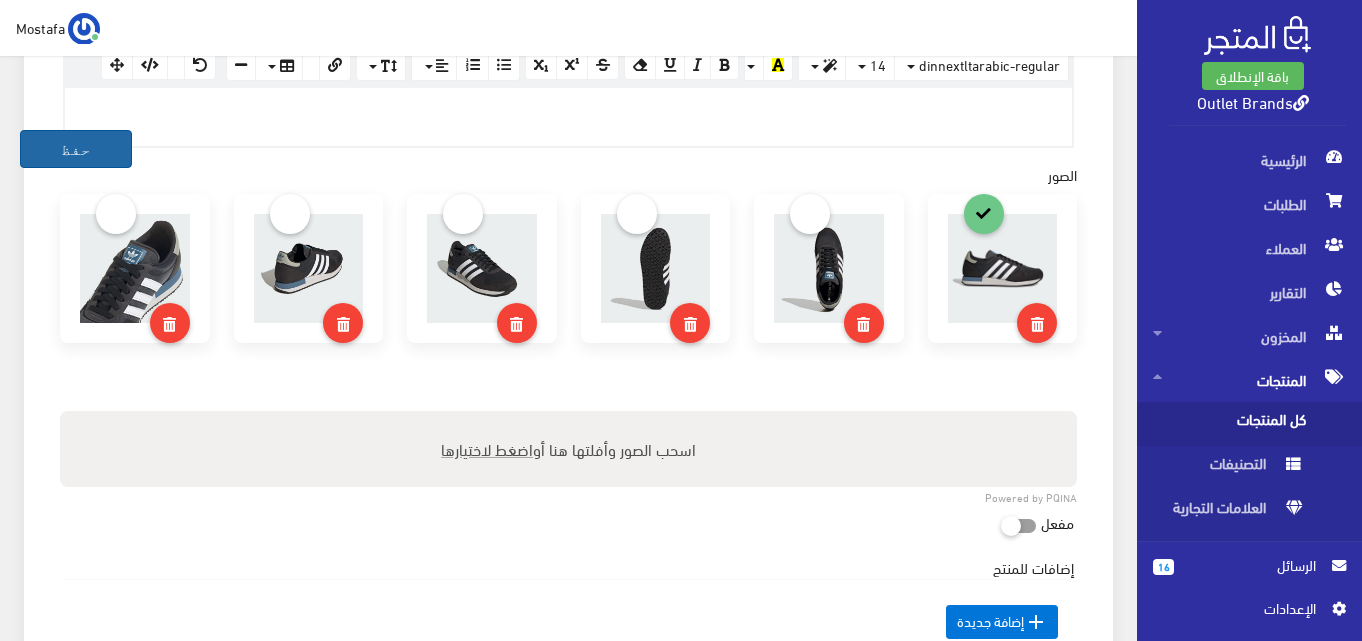 click on "حفظ" at bounding box center [76, 149] 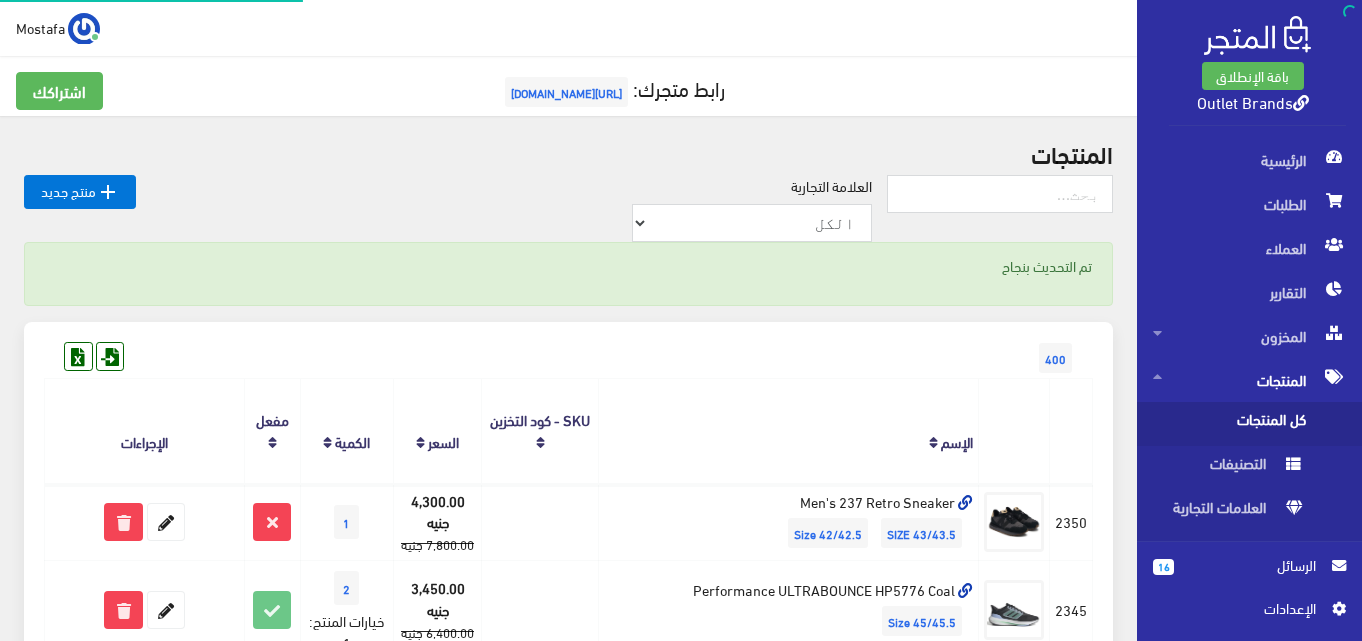 scroll, scrollTop: 0, scrollLeft: 0, axis: both 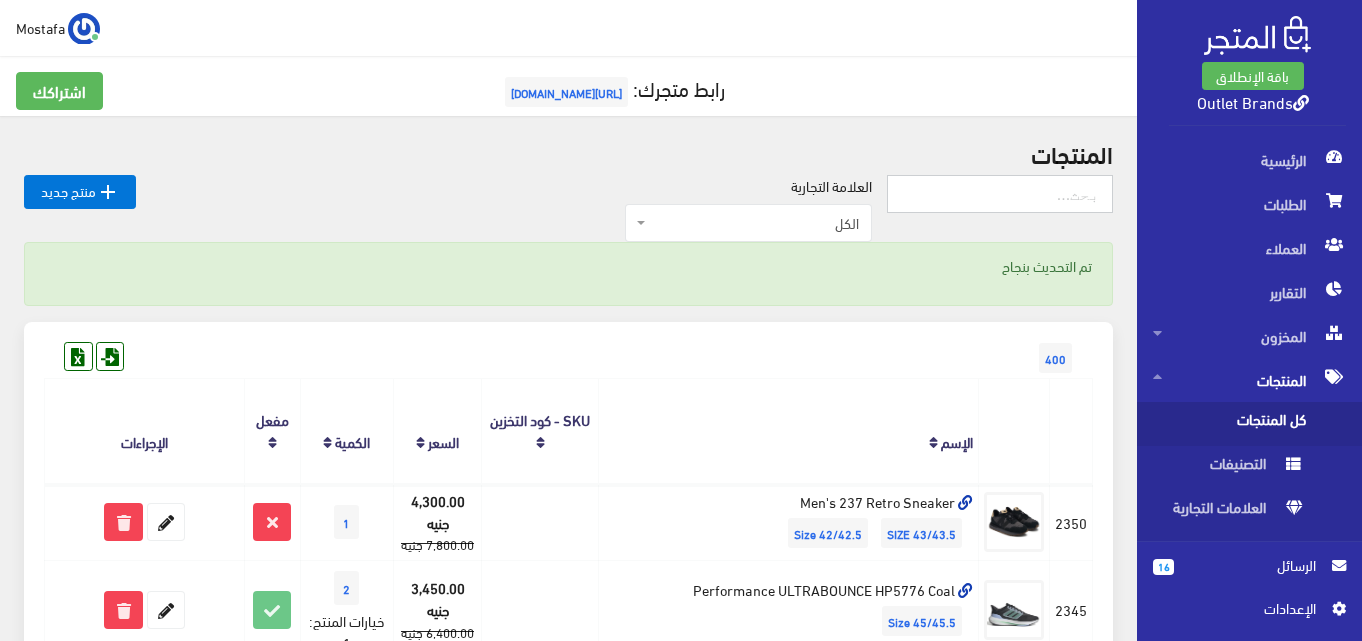 click at bounding box center (1000, 194) 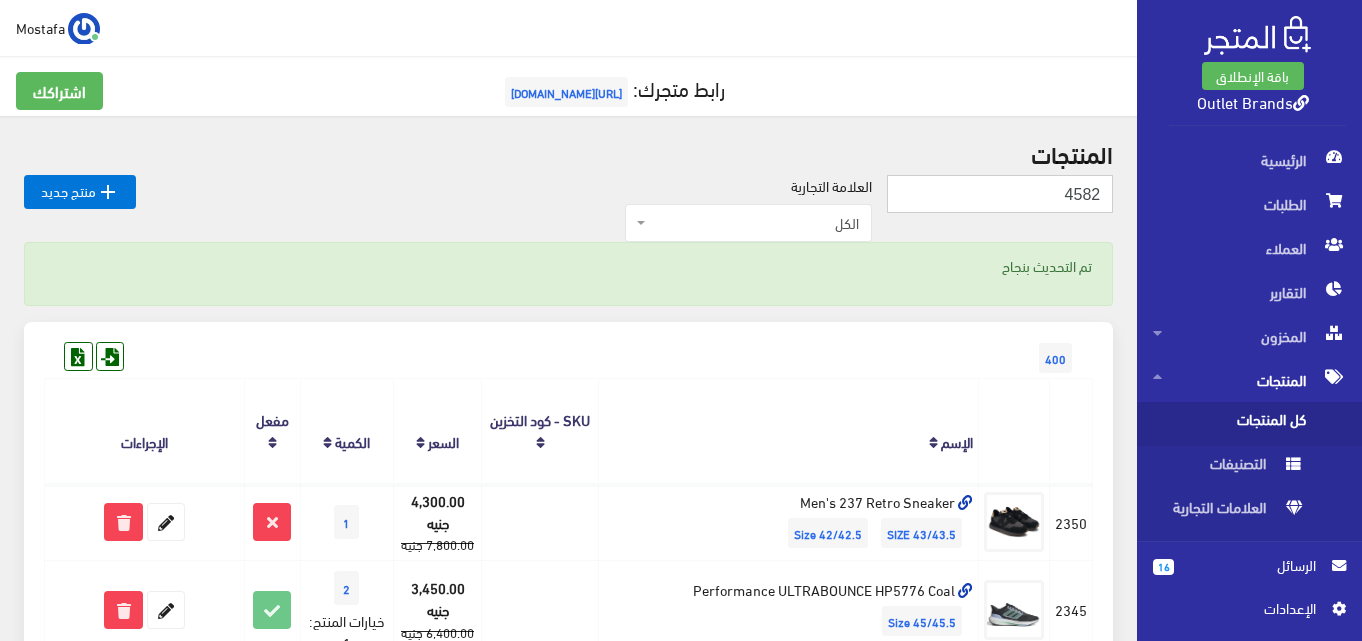 type on "4582" 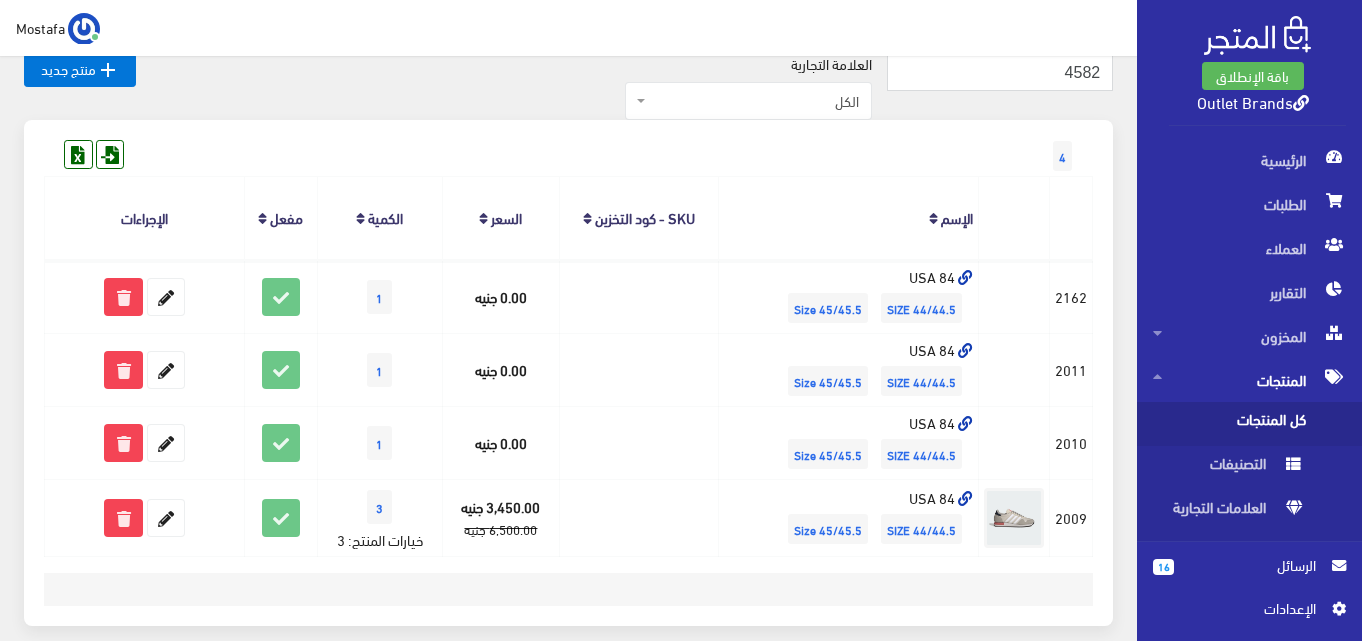 scroll, scrollTop: 218, scrollLeft: 0, axis: vertical 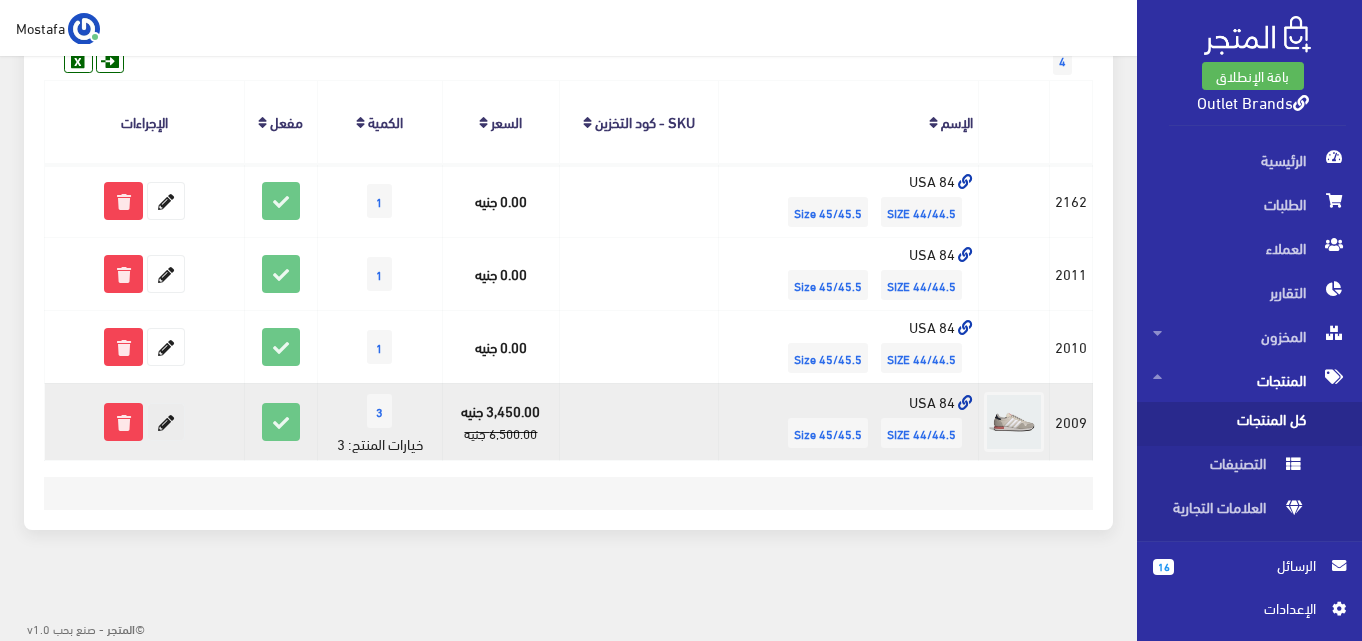 click at bounding box center [166, 422] 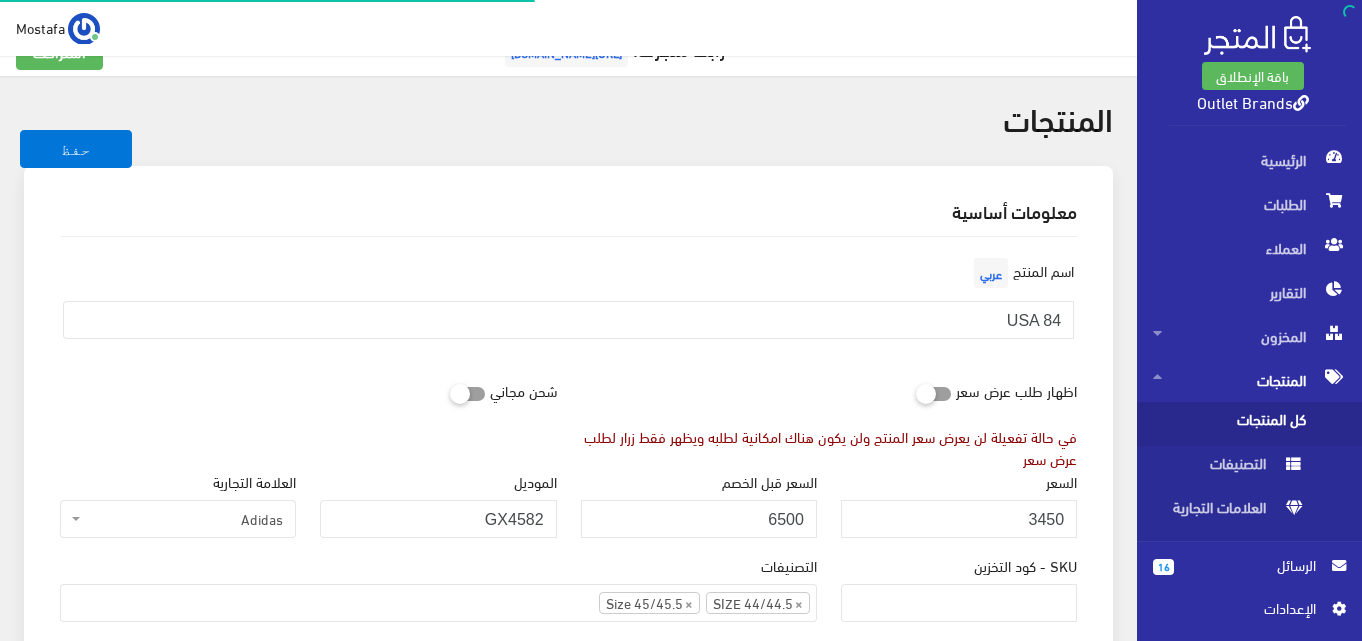 scroll, scrollTop: 530, scrollLeft: 0, axis: vertical 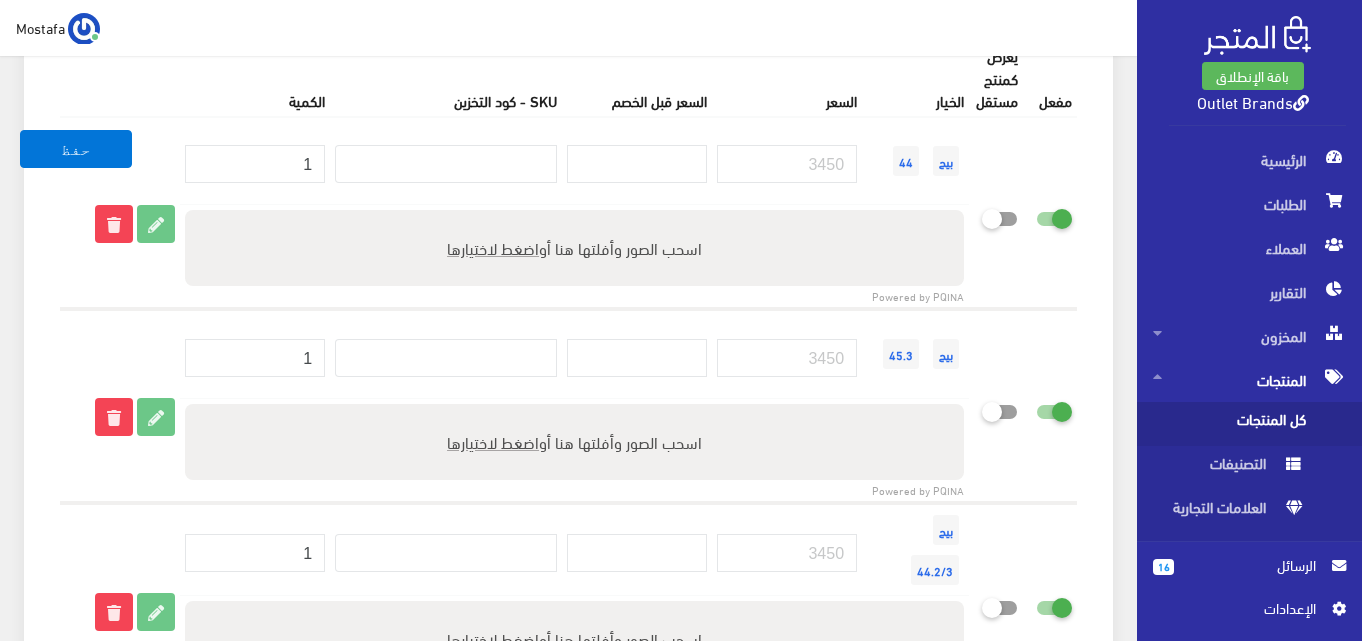 drag, startPoint x: 119, startPoint y: 419, endPoint x: 760, endPoint y: 121, distance: 706.88403 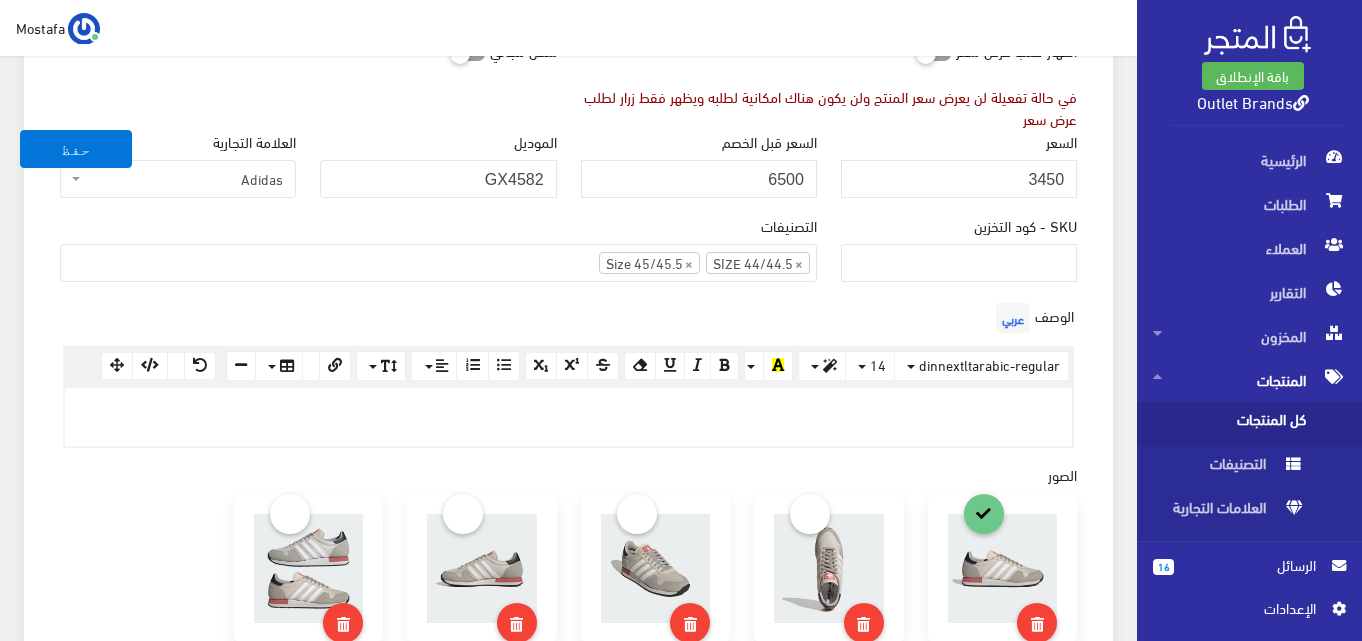 scroll, scrollTop: 370, scrollLeft: 0, axis: vertical 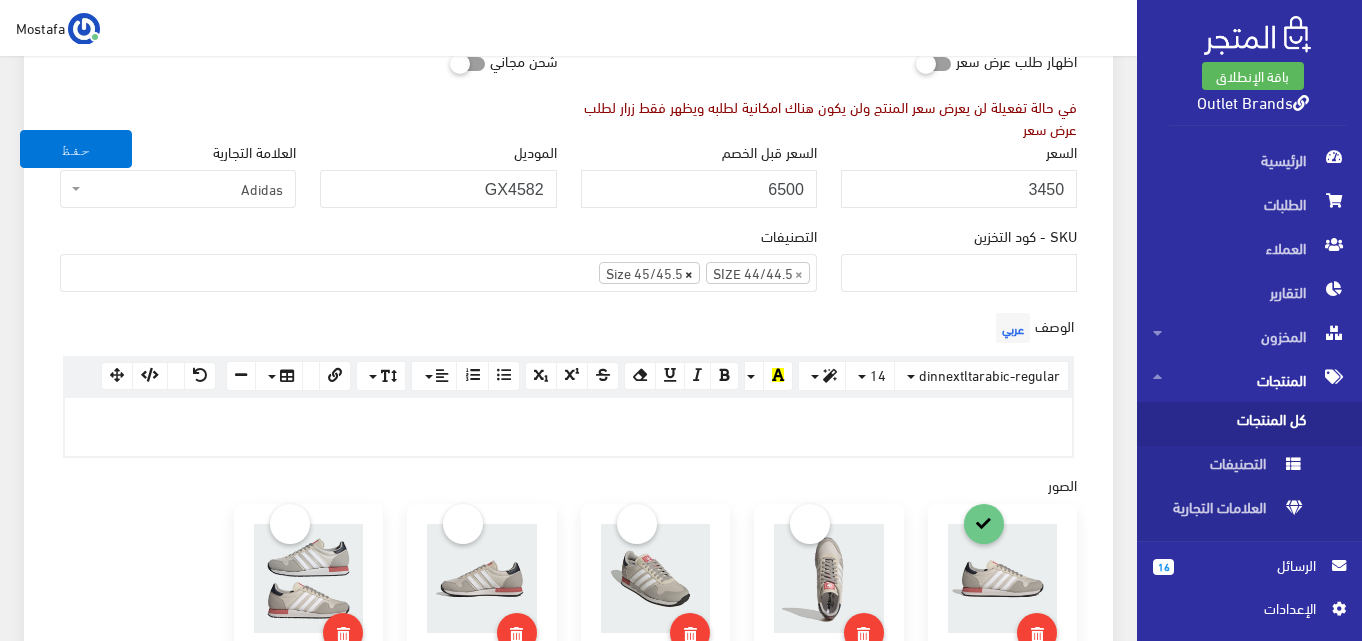 click on "×" at bounding box center [689, 273] 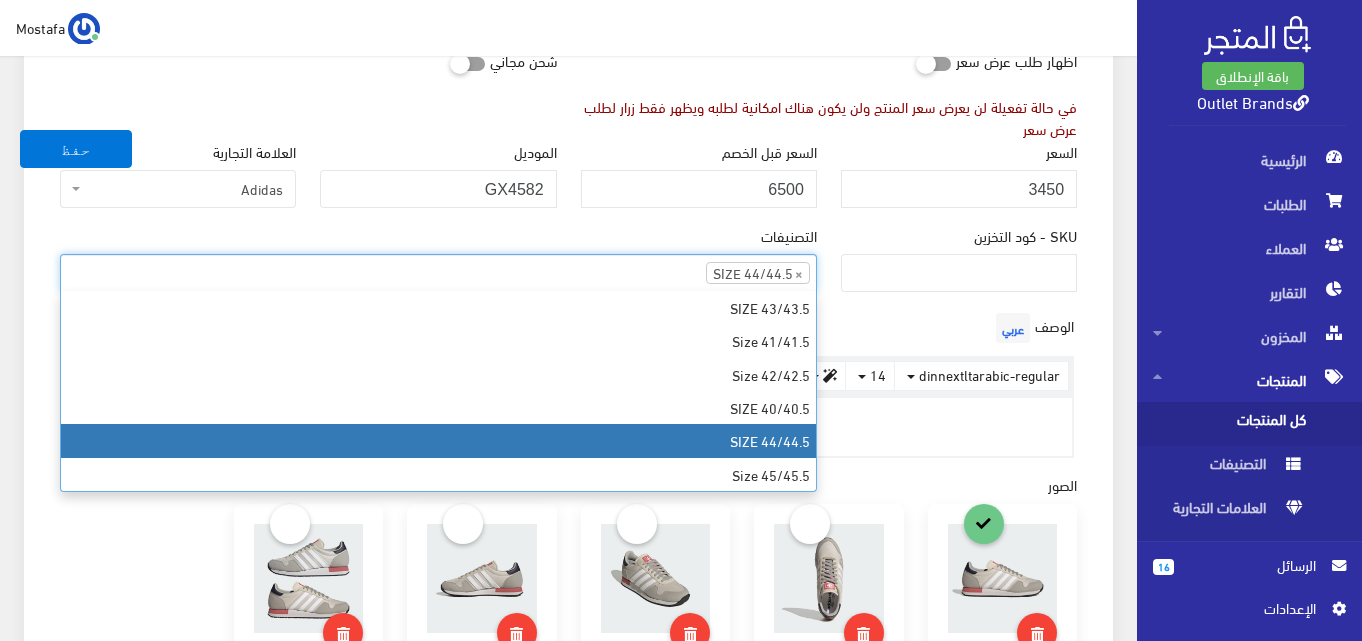 scroll, scrollTop: 96, scrollLeft: 0, axis: vertical 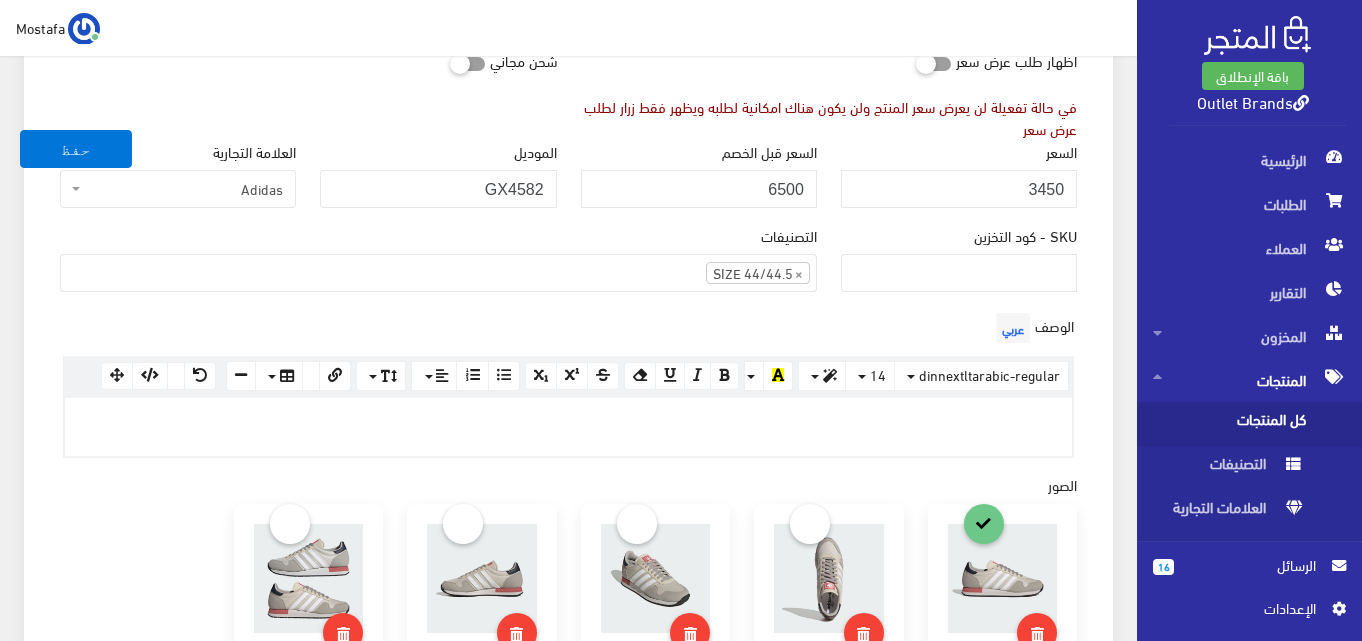 click on "الوصف  عربي
<p><br></p> × Insert Image Select from files Image URL Insert Image × Insert Link Text to display To what URL should this link go? http://  Open in new window Insert Link Close Keyboard shortcuts Action Ctrl + Z Undo Ctrl + Shift + Z Redo Ctrl + ] Indent Ctrl + [ Outdent Ctrl + ENTER Insert Horizontal Rule Text formatting Ctrl + B Bold Ctrl + I Italic Ctrl + U Underline Ctrl + \ Remove Font Style Document Style Ctrl + NUM0 Normal Ctrl + NUM1 Header 1 Ctrl + NUM2 Header 2 Ctrl + NUM3 Header 3 Ctrl + NUM4 Header 4 Ctrl + NUM5 Header 5 Ctrl + NUM6 Header 6 Paragraph formatting Ctrl + Shift + L Align left Ctrl + Shift + E Align center Ctrl + Shift + R Align right Ctrl + Shift + J Justify full Ctrl + Shift + NUM7 Ordered list Ctrl + Shift + NUM8 Unordered list Summernote 0.6.16  ·  Project  ·  Issues dinnextltarabic-regular    Arial  Arial Black  Comic Sans MS  Courier New  Helvetica  Impact  Tahoma  Times New Roman  Verdana 14    8  9  10  11  12  14" at bounding box center [568, 383] 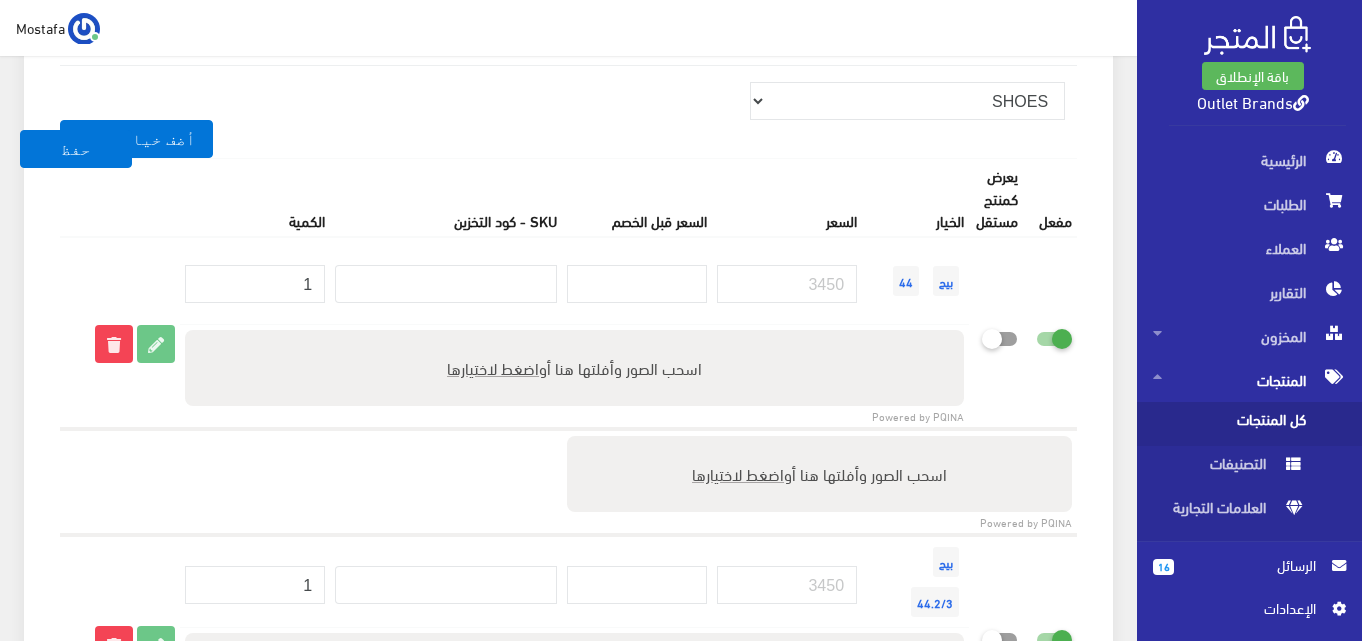 scroll, scrollTop: 1810, scrollLeft: 0, axis: vertical 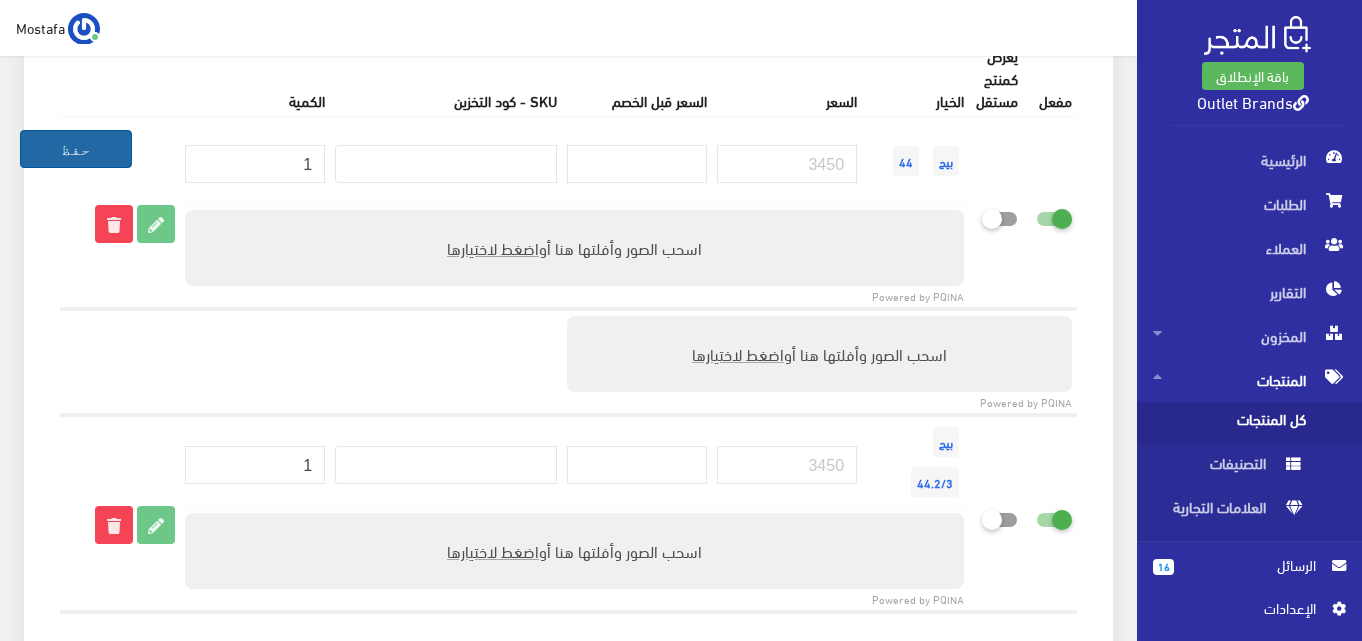 click on "حفظ" at bounding box center [76, 149] 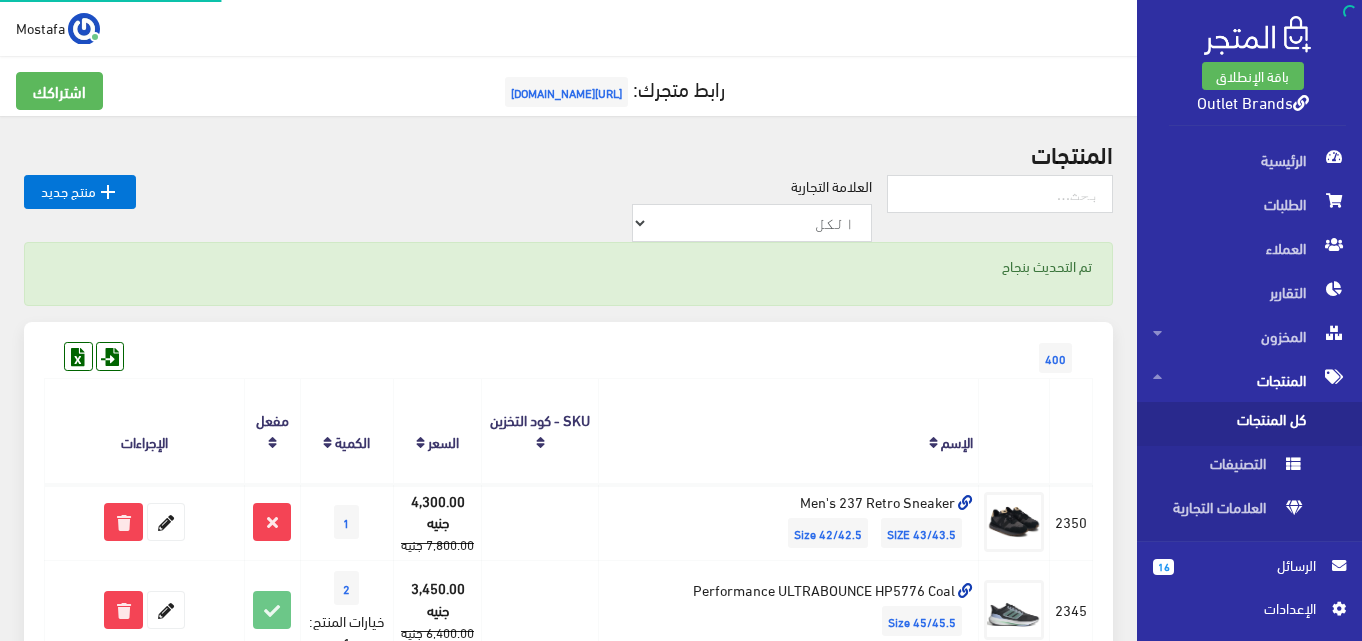scroll, scrollTop: 0, scrollLeft: 0, axis: both 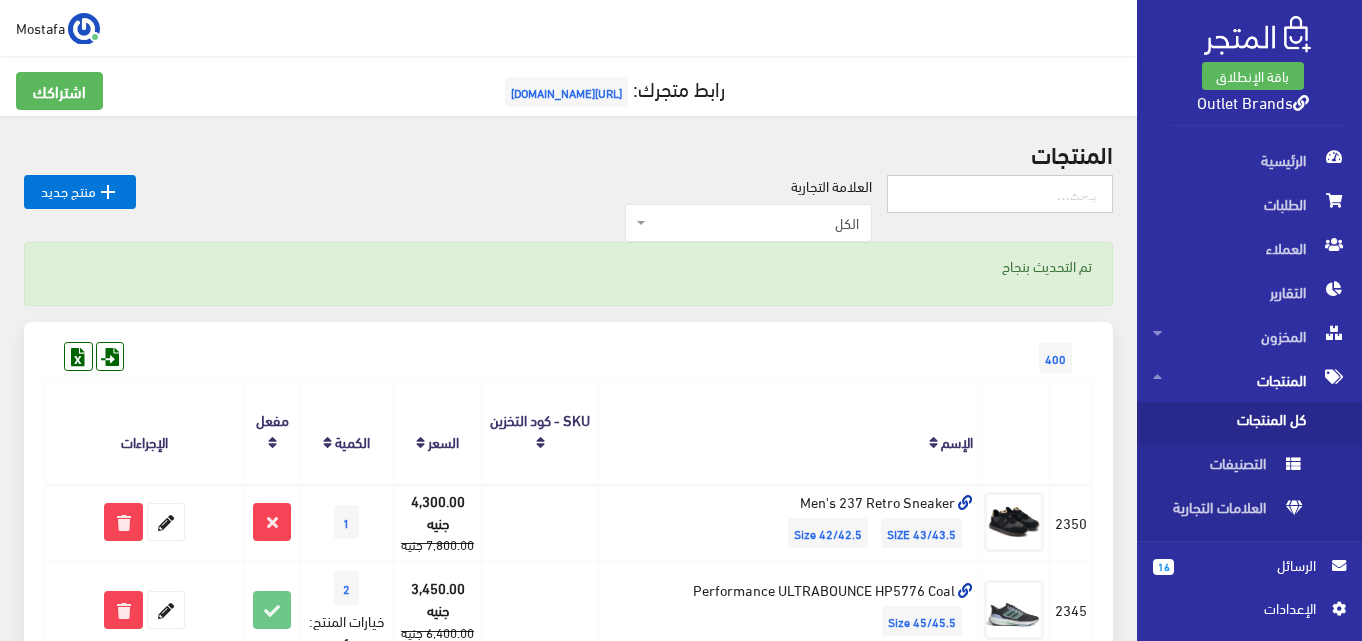 click at bounding box center (1000, 194) 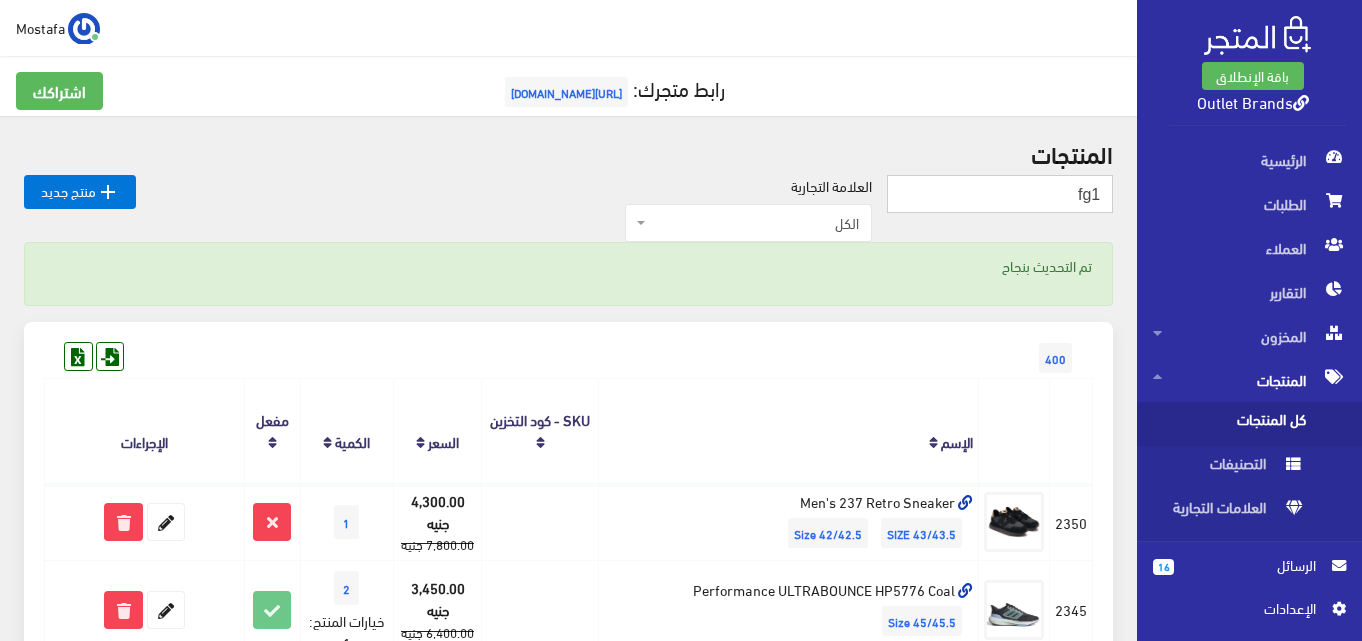 type on "fg1" 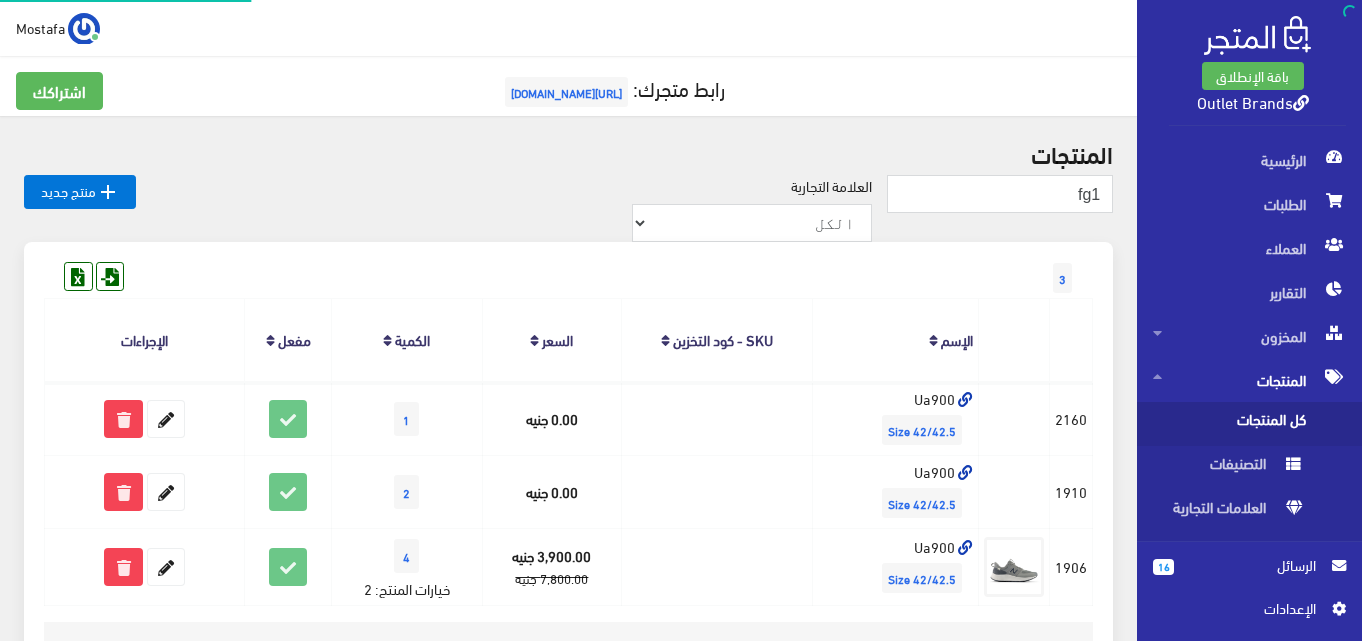 scroll, scrollTop: 0, scrollLeft: 0, axis: both 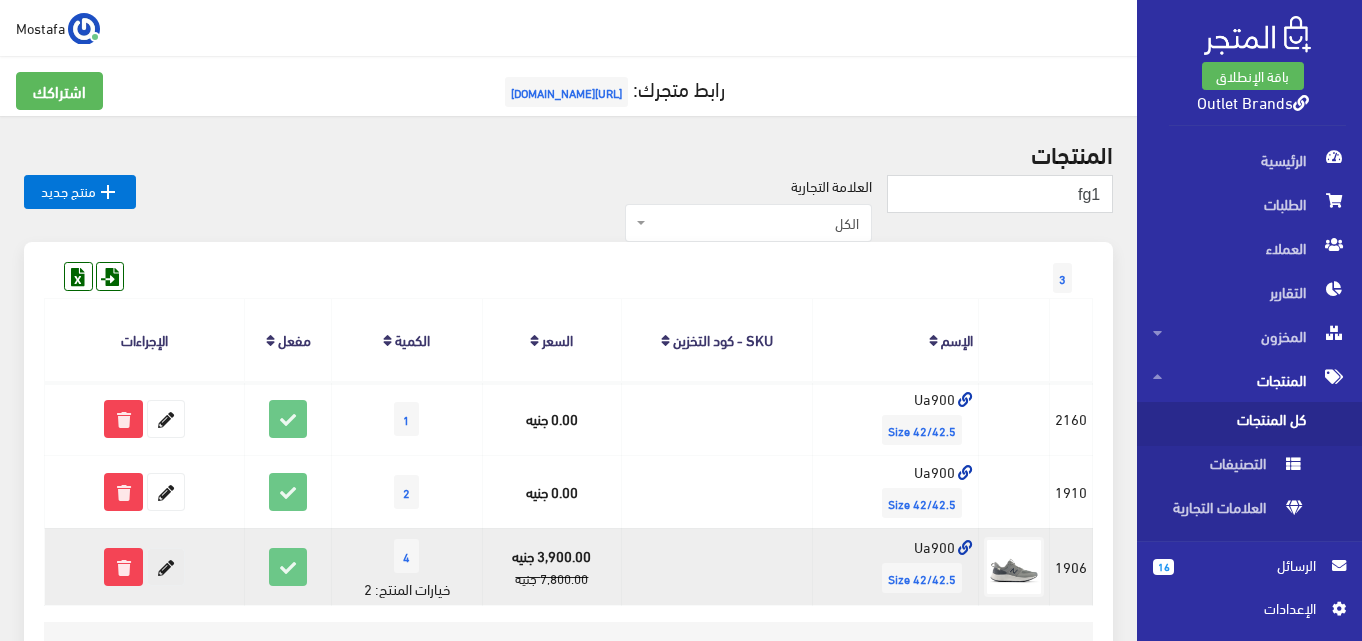 click at bounding box center [166, 567] 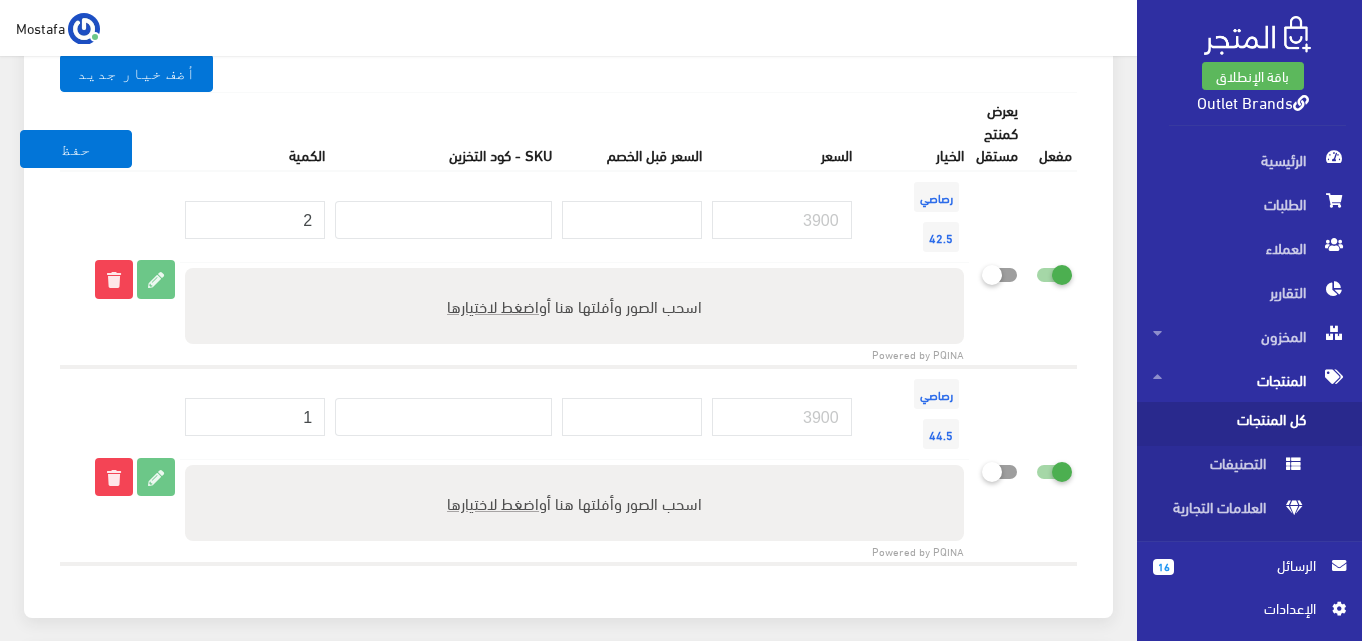 scroll, scrollTop: 1760, scrollLeft: 0, axis: vertical 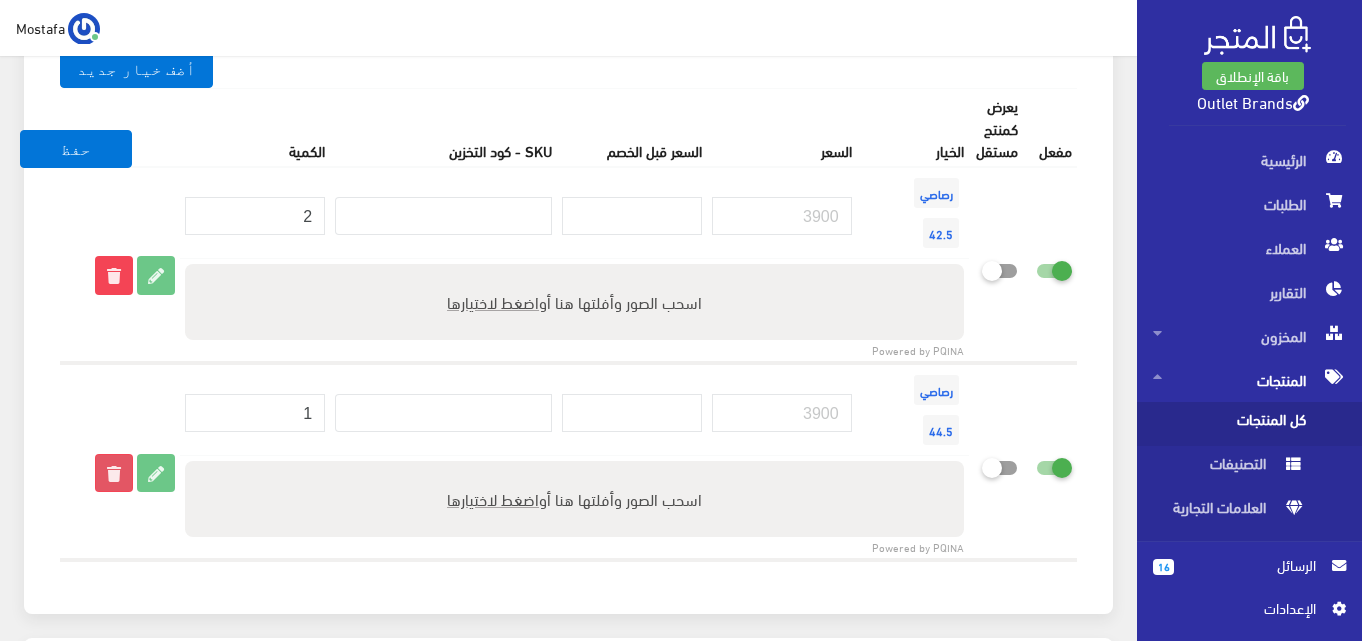 click at bounding box center [114, 473] 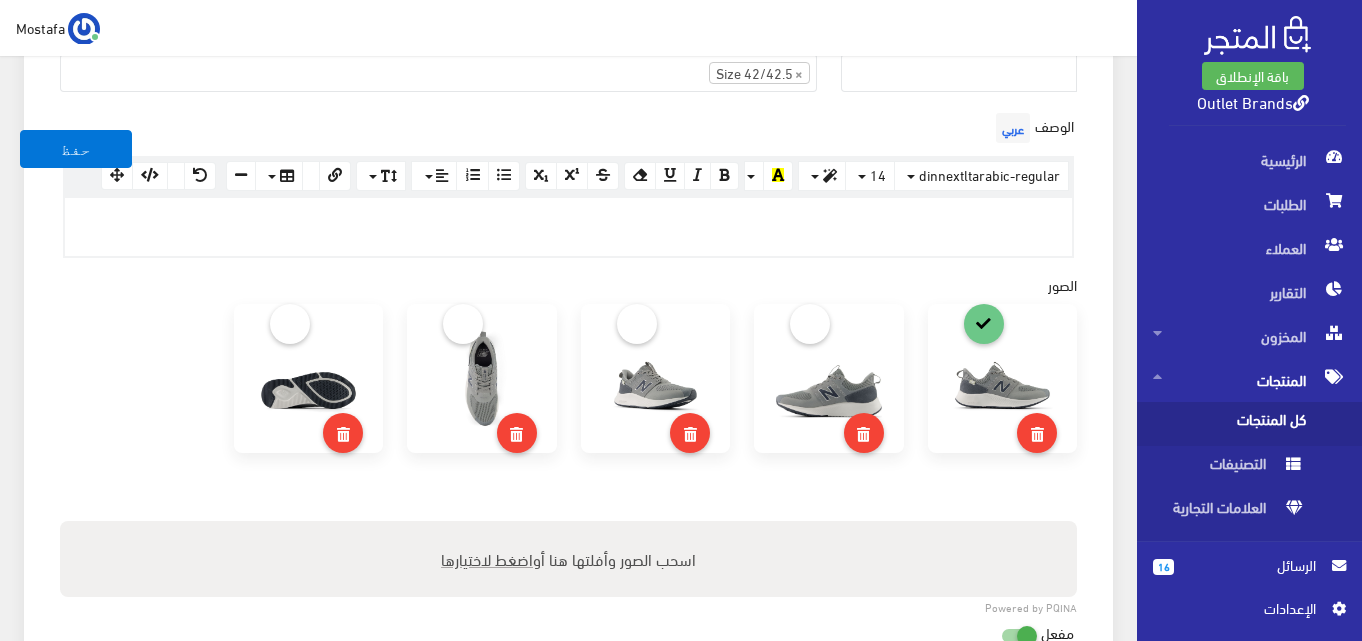 scroll, scrollTop: 520, scrollLeft: 0, axis: vertical 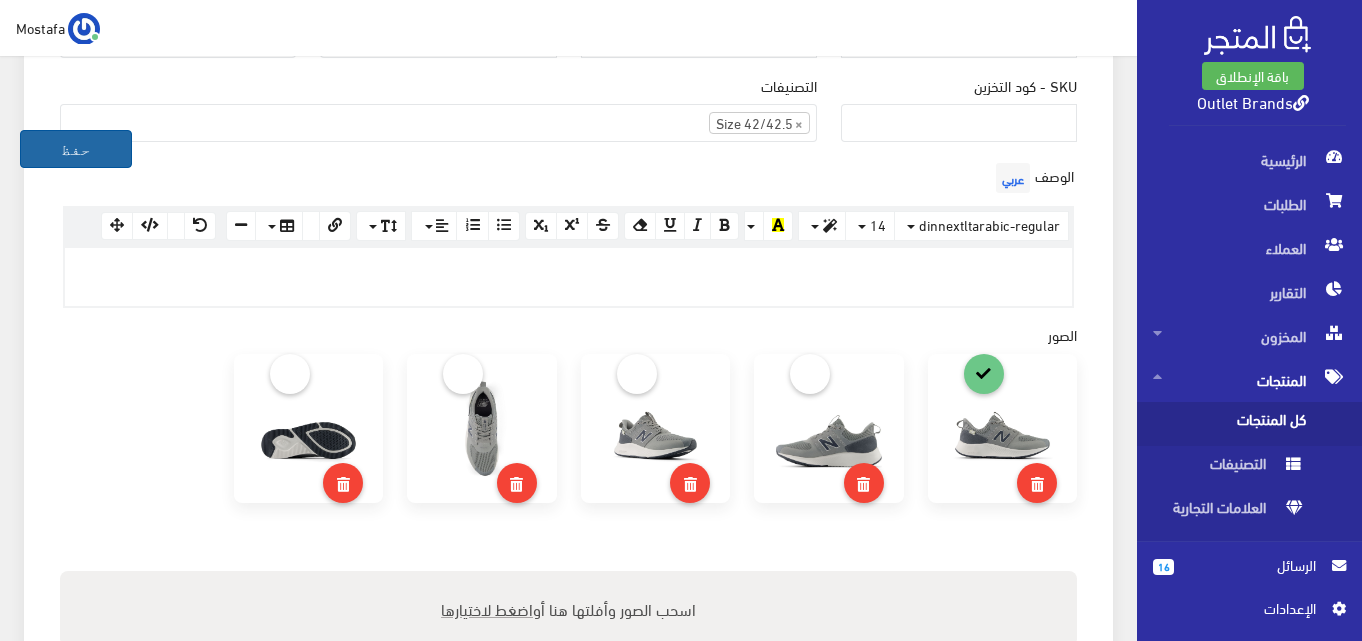 click on "حفظ" at bounding box center [76, 149] 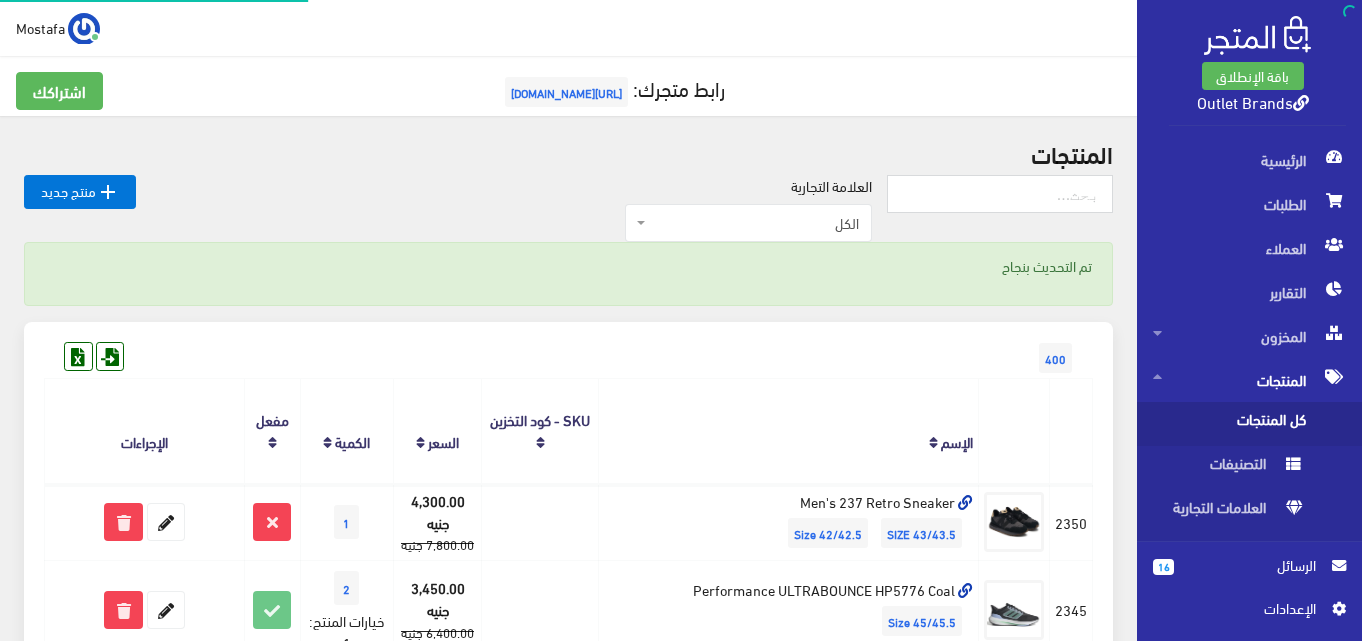 scroll, scrollTop: 0, scrollLeft: 0, axis: both 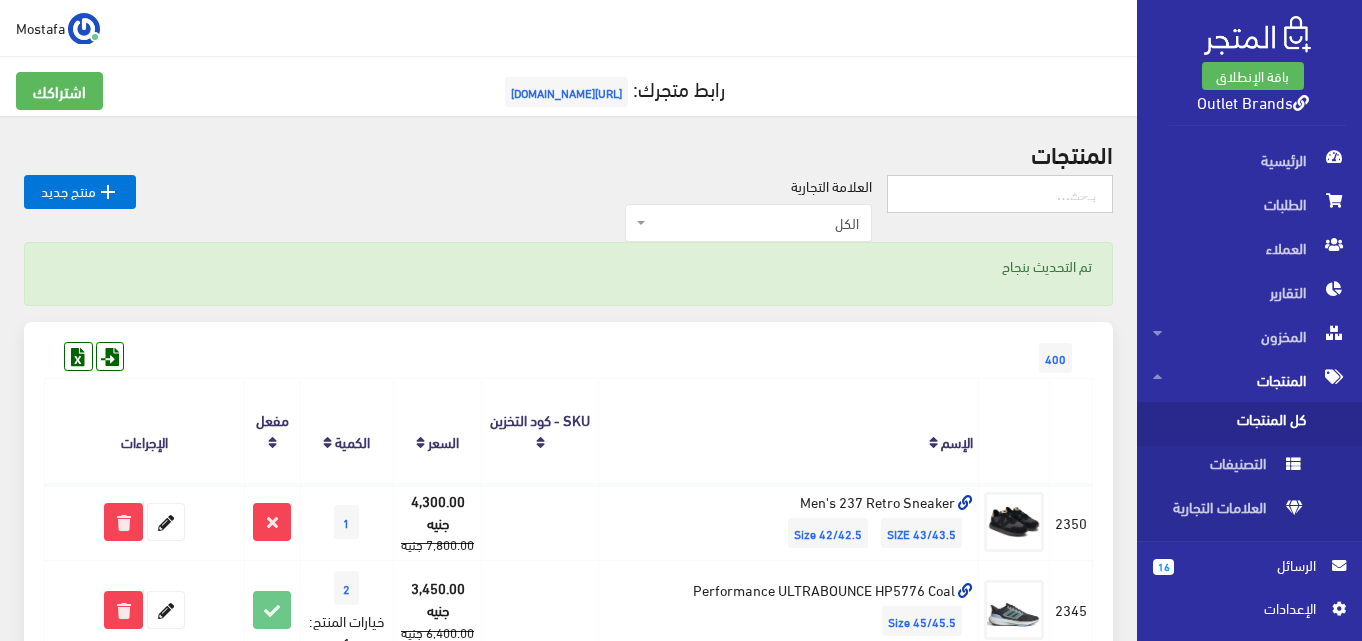 click at bounding box center (1000, 194) 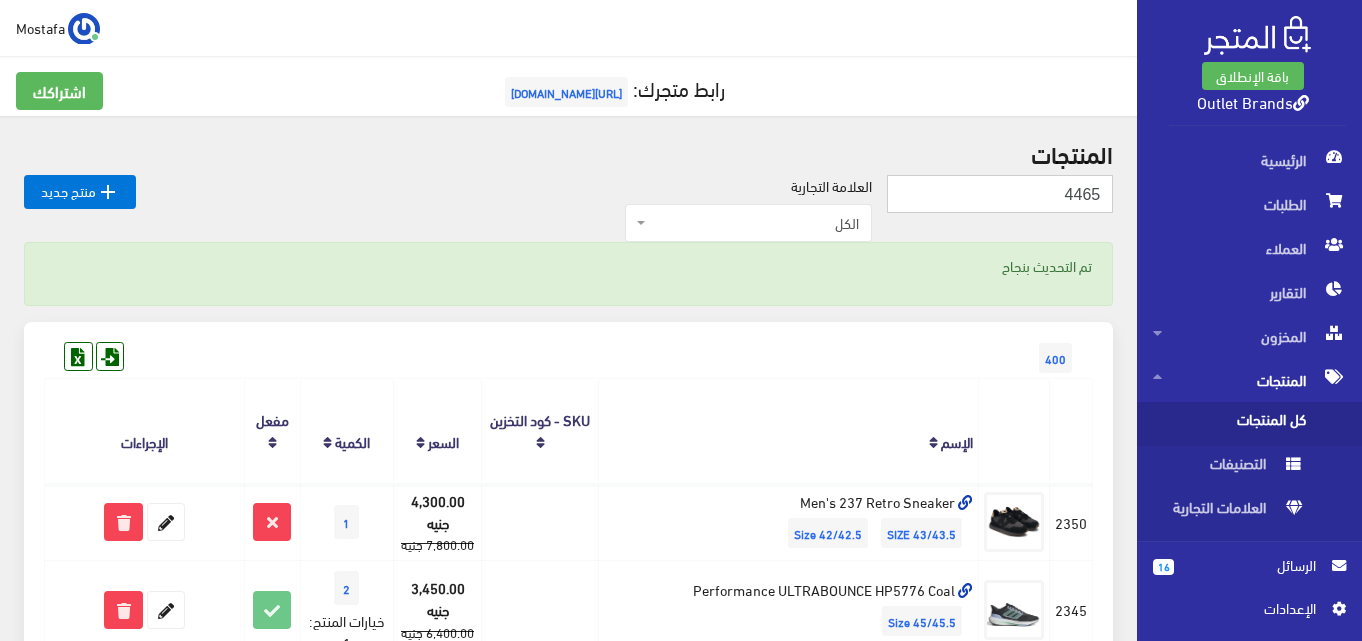 type on "4465" 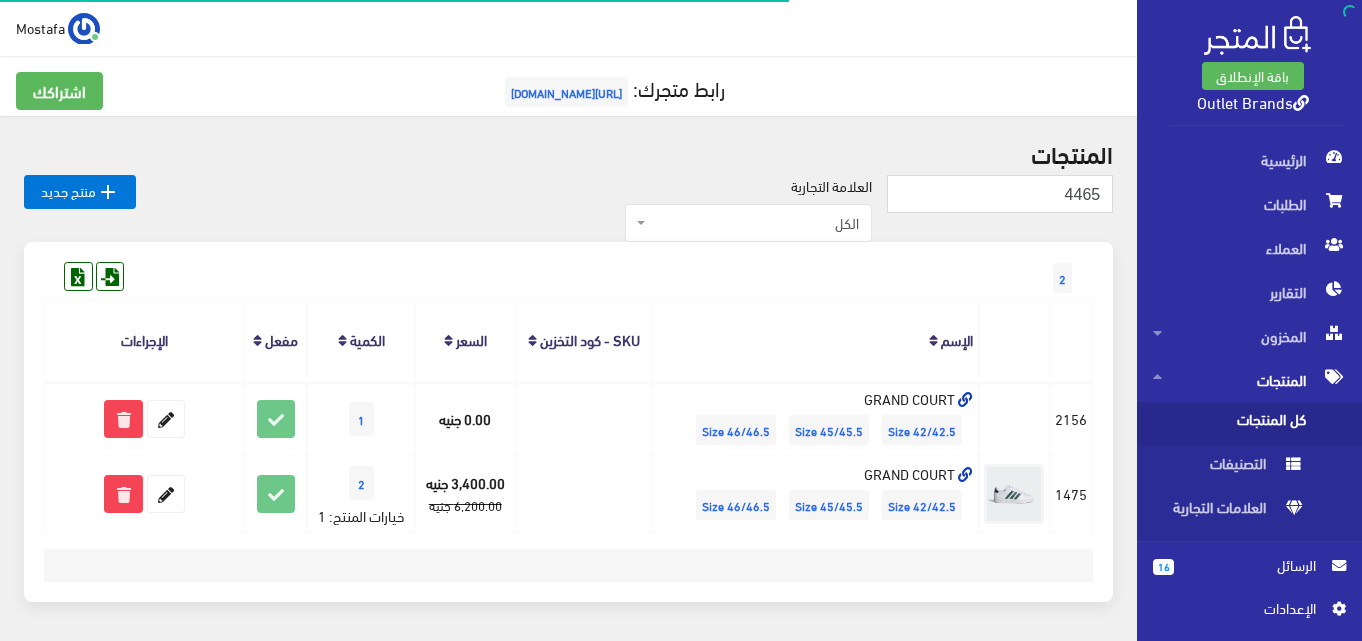 scroll, scrollTop: 0, scrollLeft: 0, axis: both 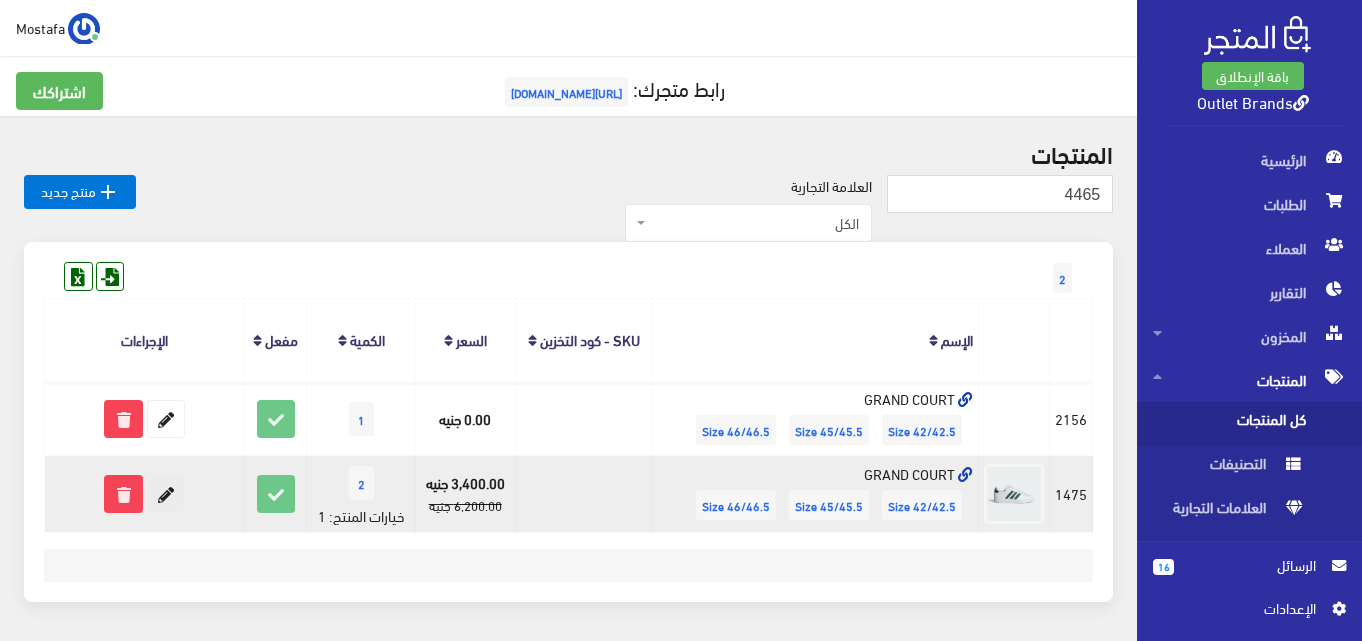 click at bounding box center (166, 494) 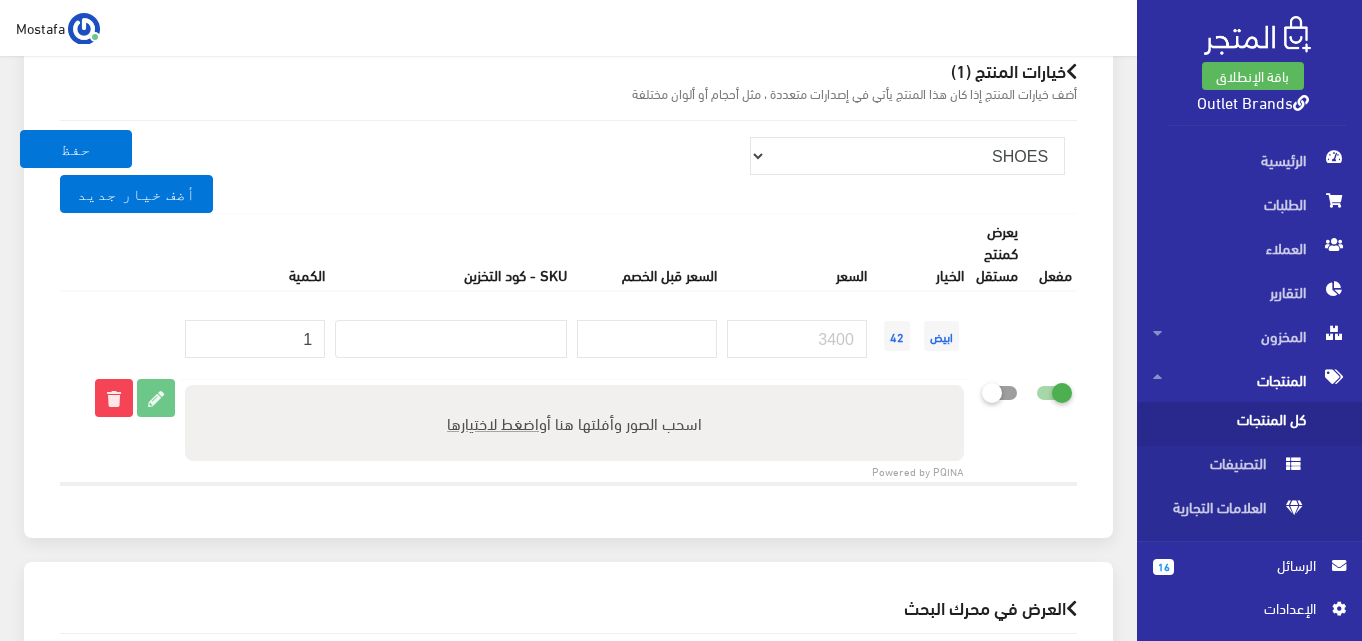 scroll, scrollTop: 1737, scrollLeft: 0, axis: vertical 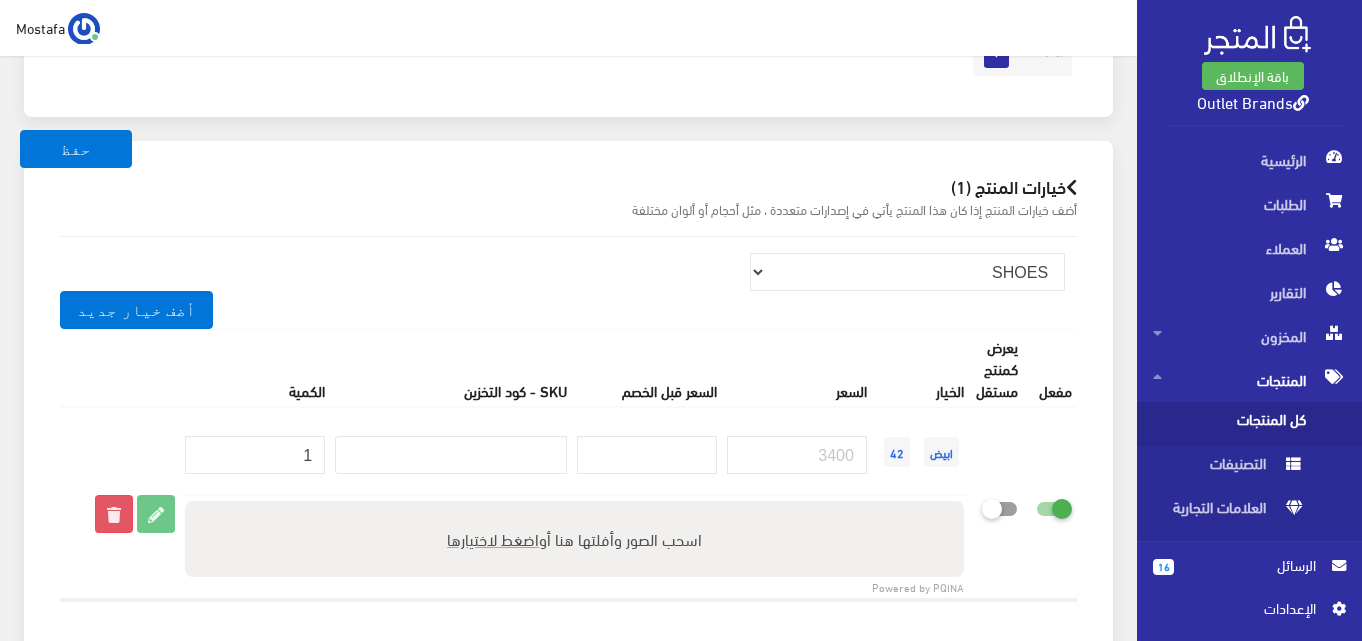 click at bounding box center (114, 514) 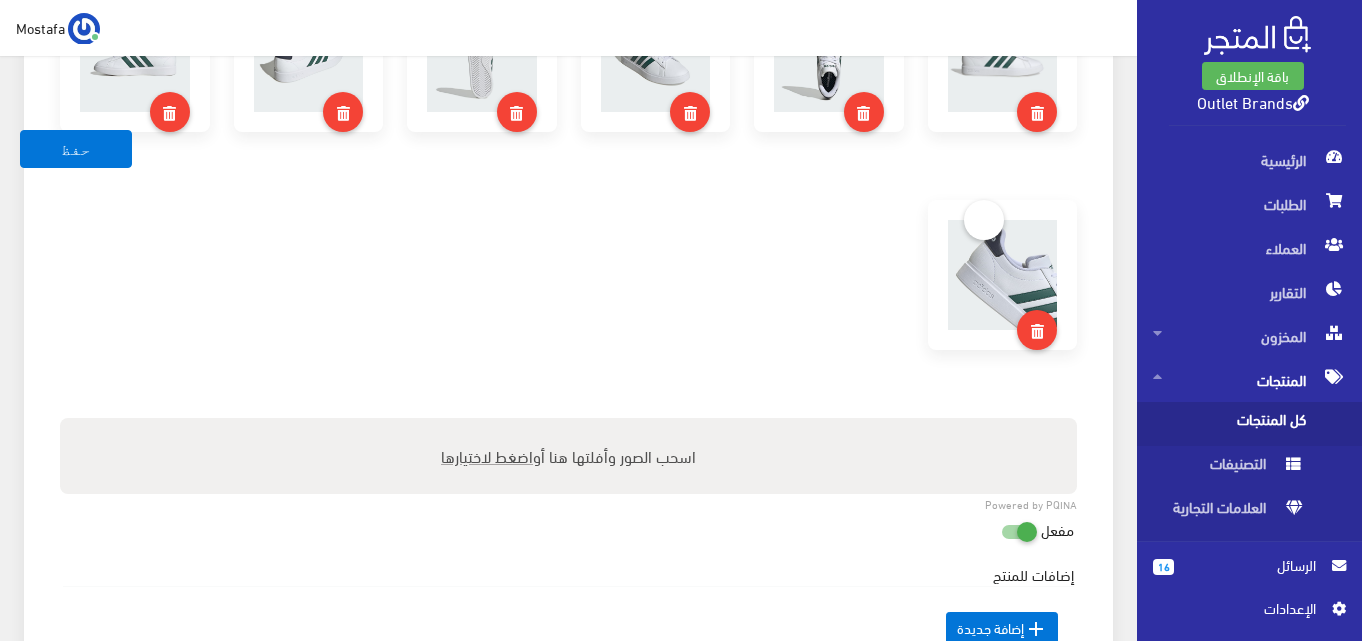 scroll, scrollTop: 977, scrollLeft: 0, axis: vertical 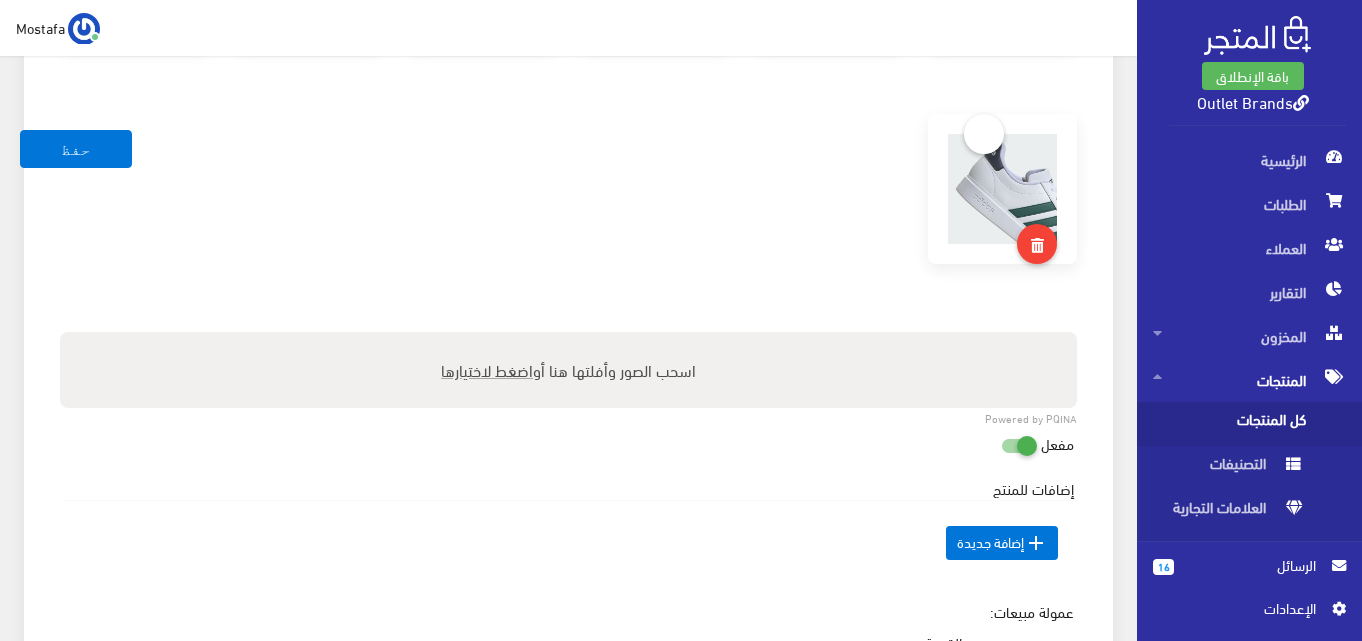 click at bounding box center (1001, 445) 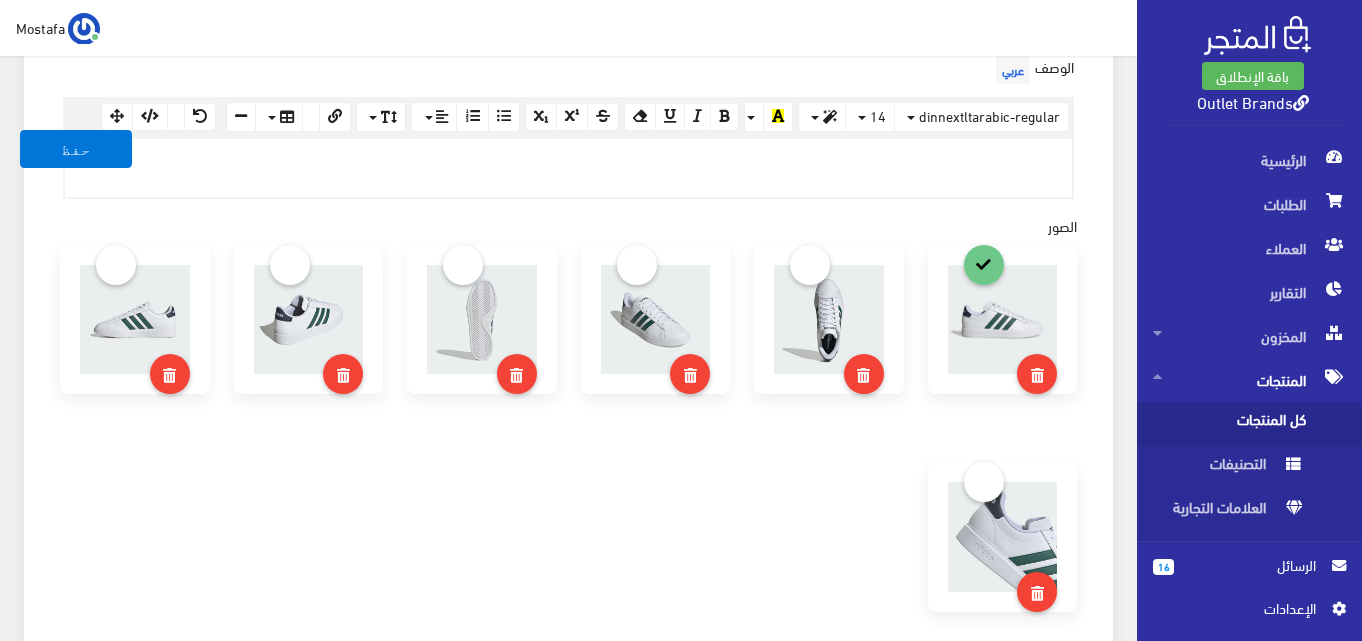 scroll, scrollTop: 377, scrollLeft: 0, axis: vertical 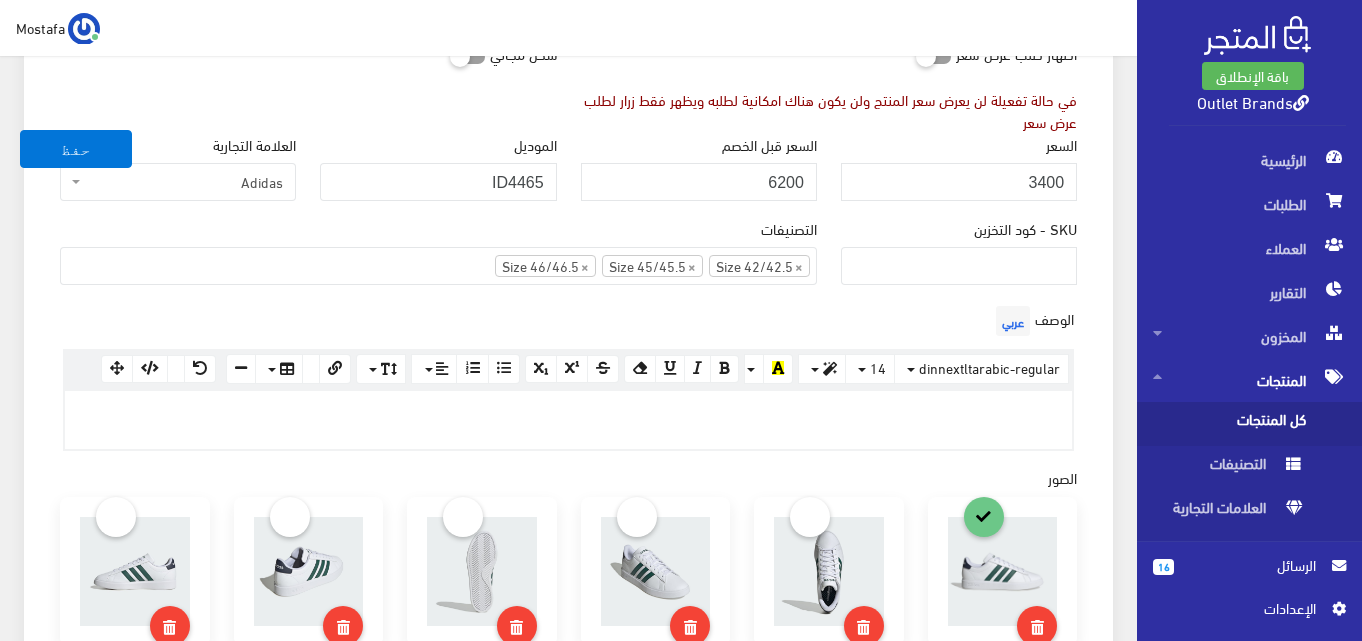 click on "× Size 42/42.5" at bounding box center (759, 266) 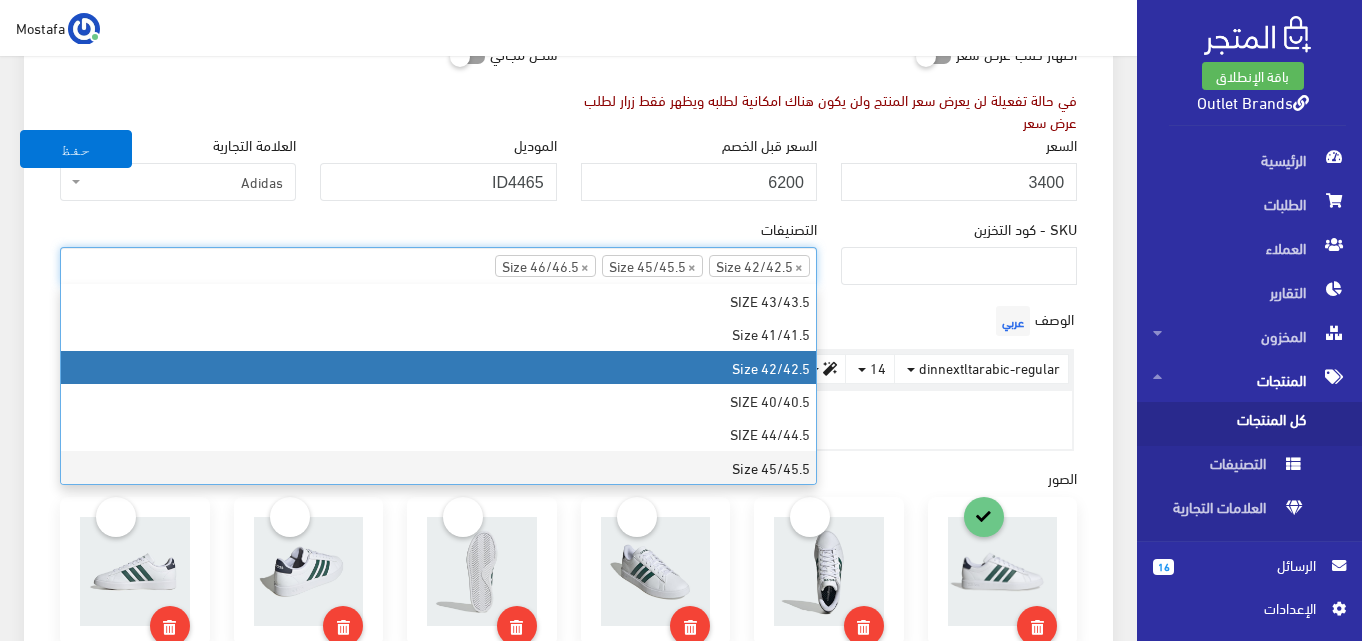 click on "× Size 42/42.5" at bounding box center (759, 266) 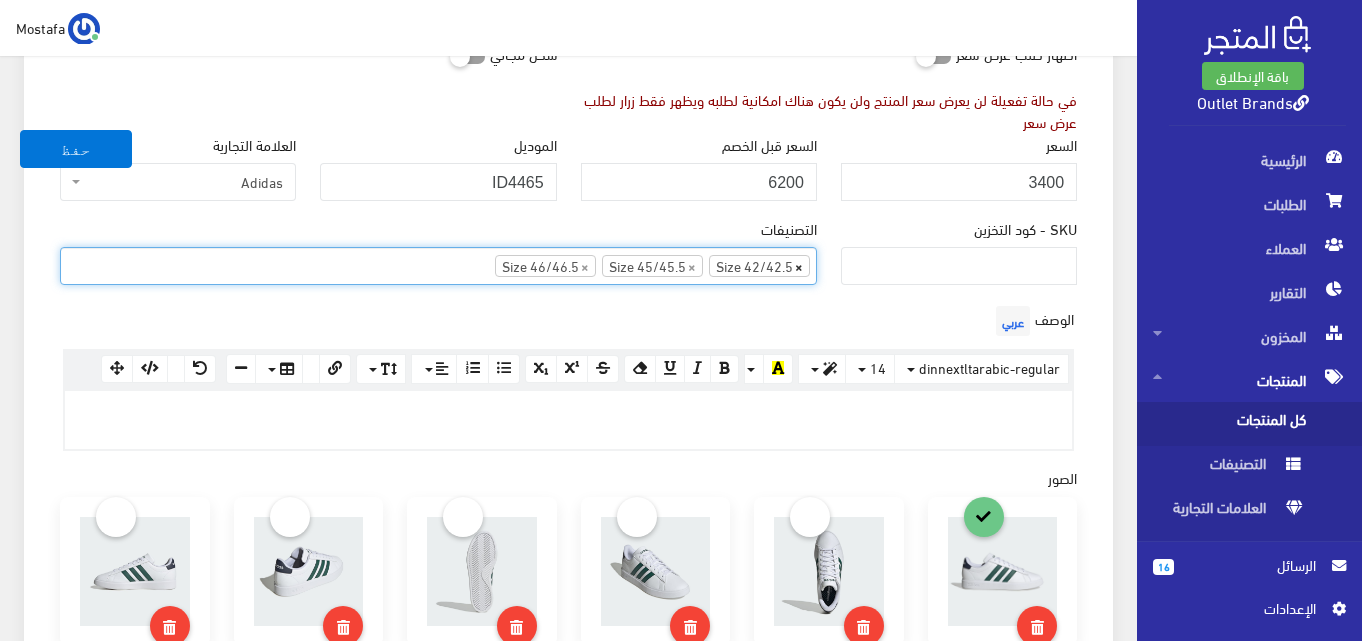 click on "×" at bounding box center (799, 266) 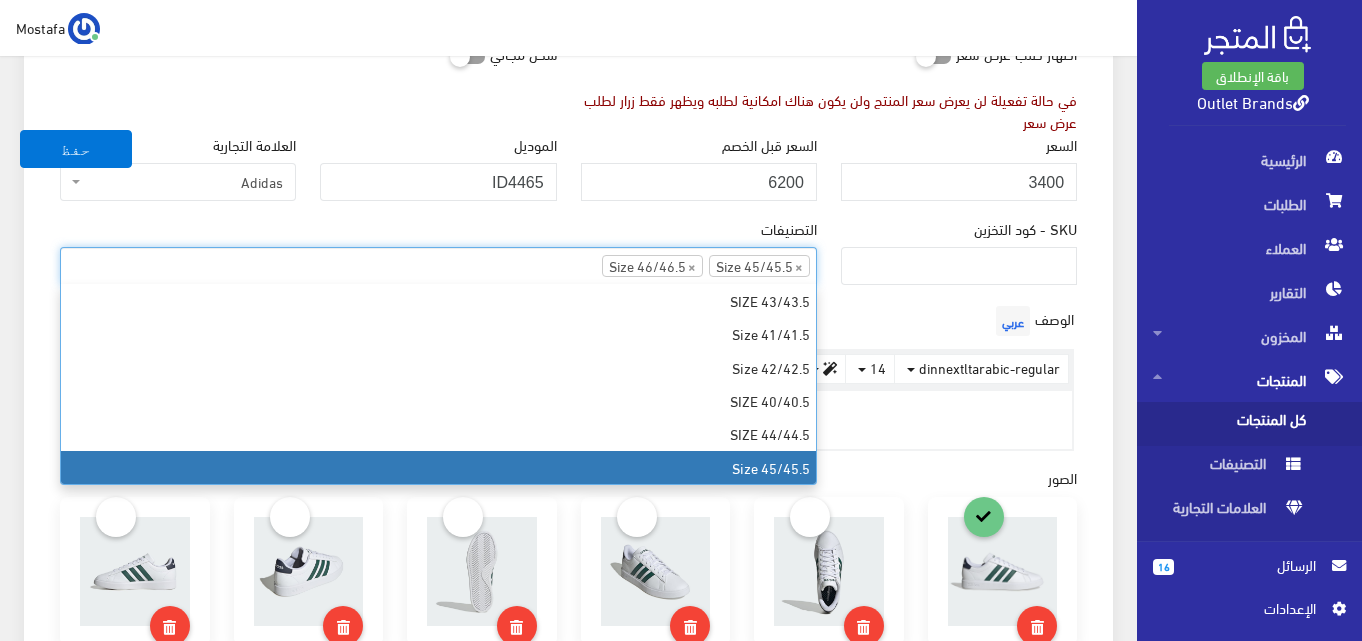 scroll, scrollTop: 48, scrollLeft: 0, axis: vertical 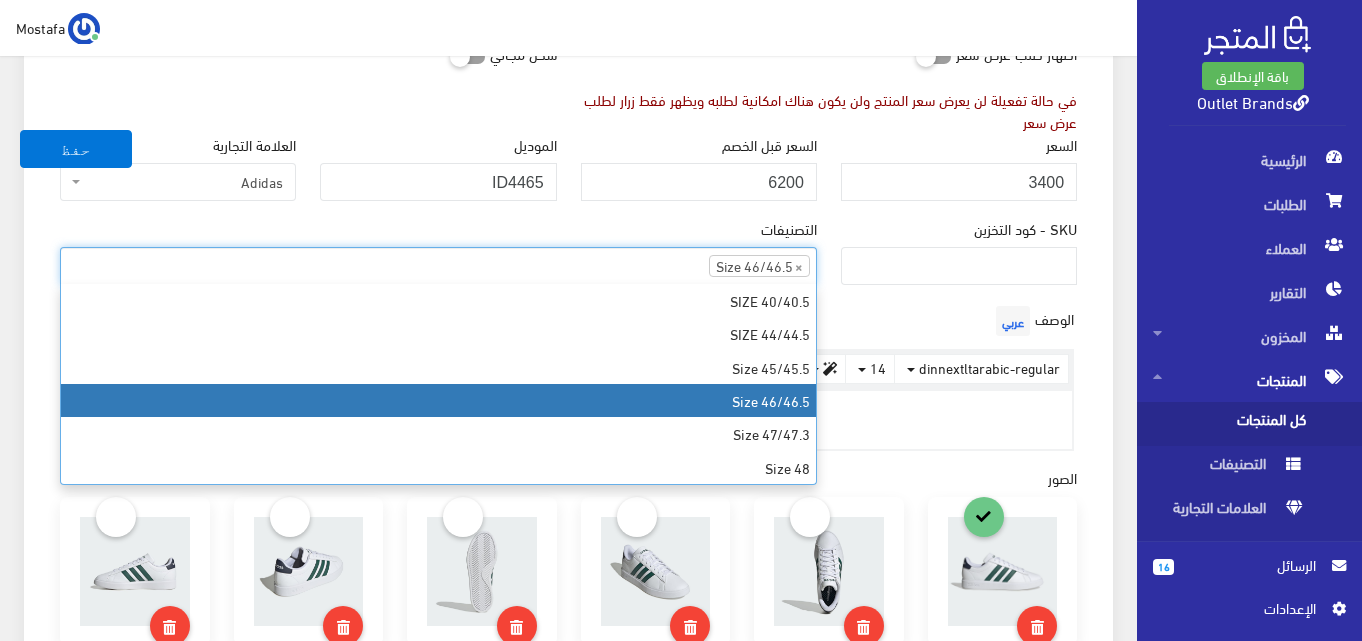 click on "×" at bounding box center (799, 266) 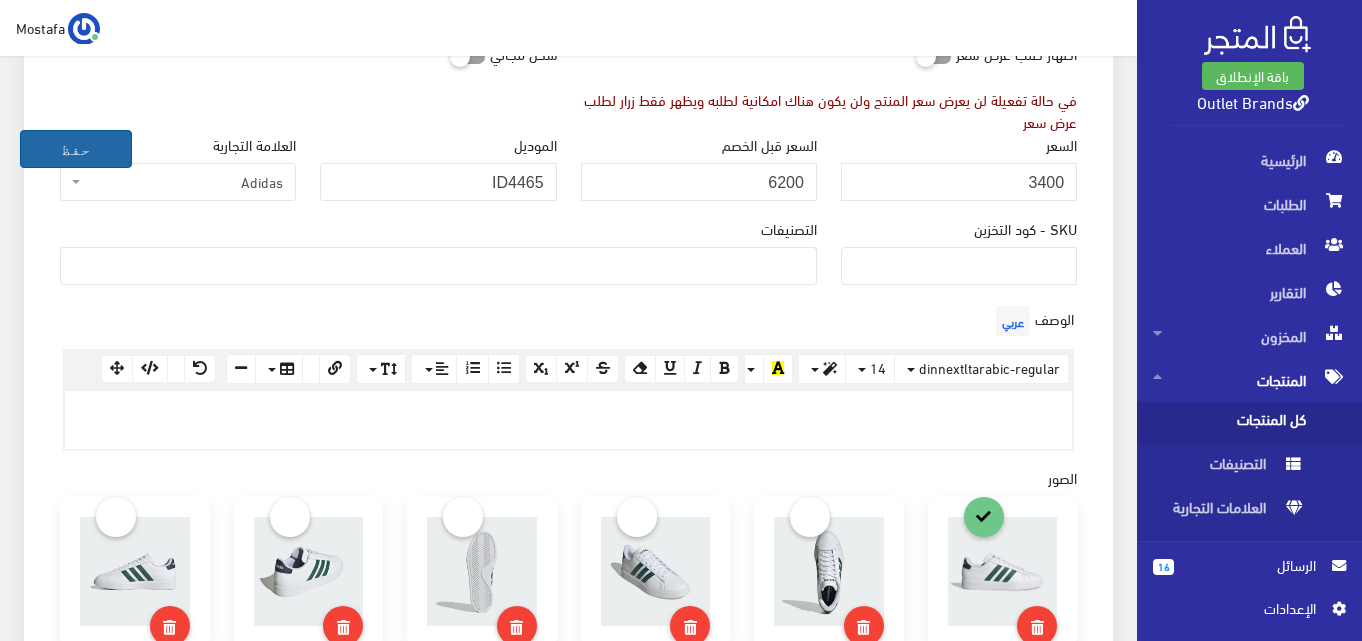 click on "حفظ" at bounding box center [76, 149] 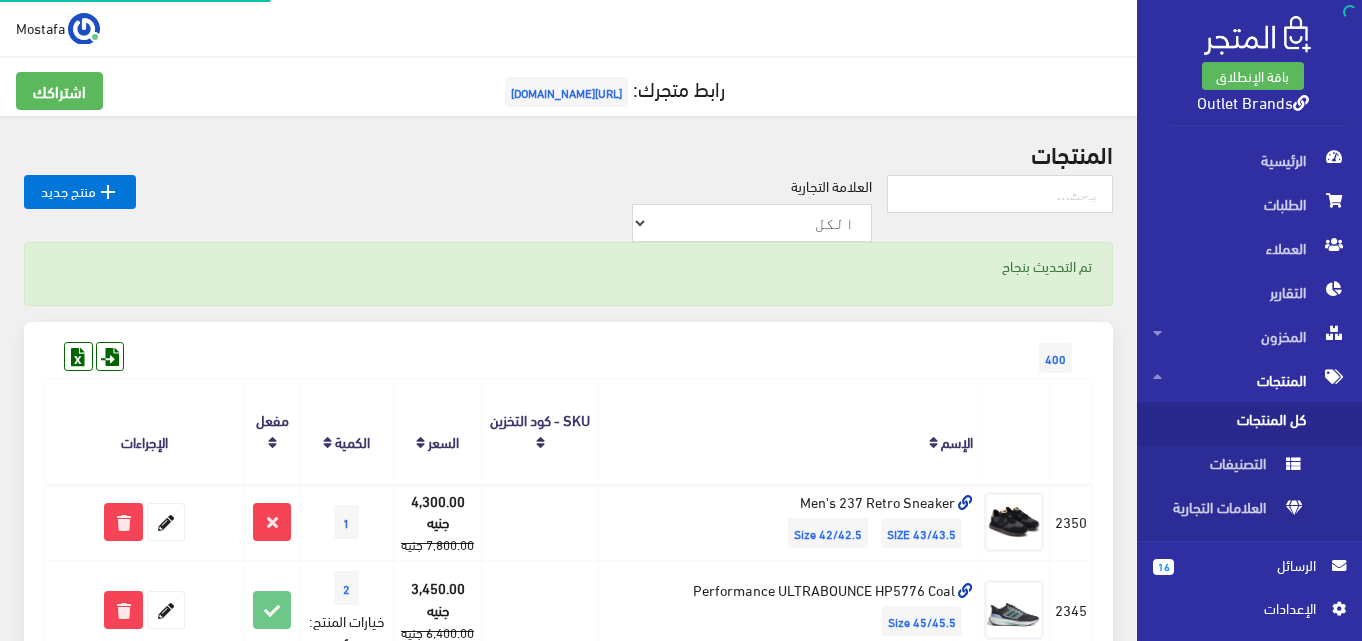 scroll, scrollTop: 0, scrollLeft: 0, axis: both 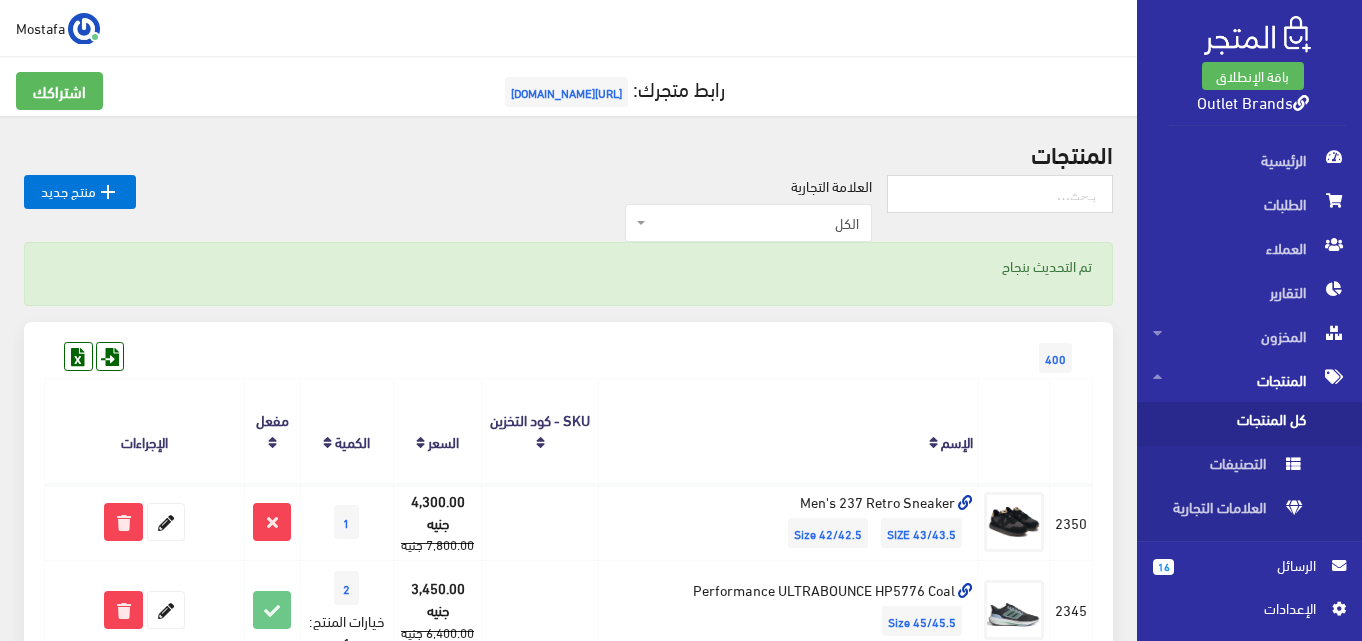 click on "Mostafa
اشتراكي
تسجيل الخروج" at bounding box center (568, 28) 